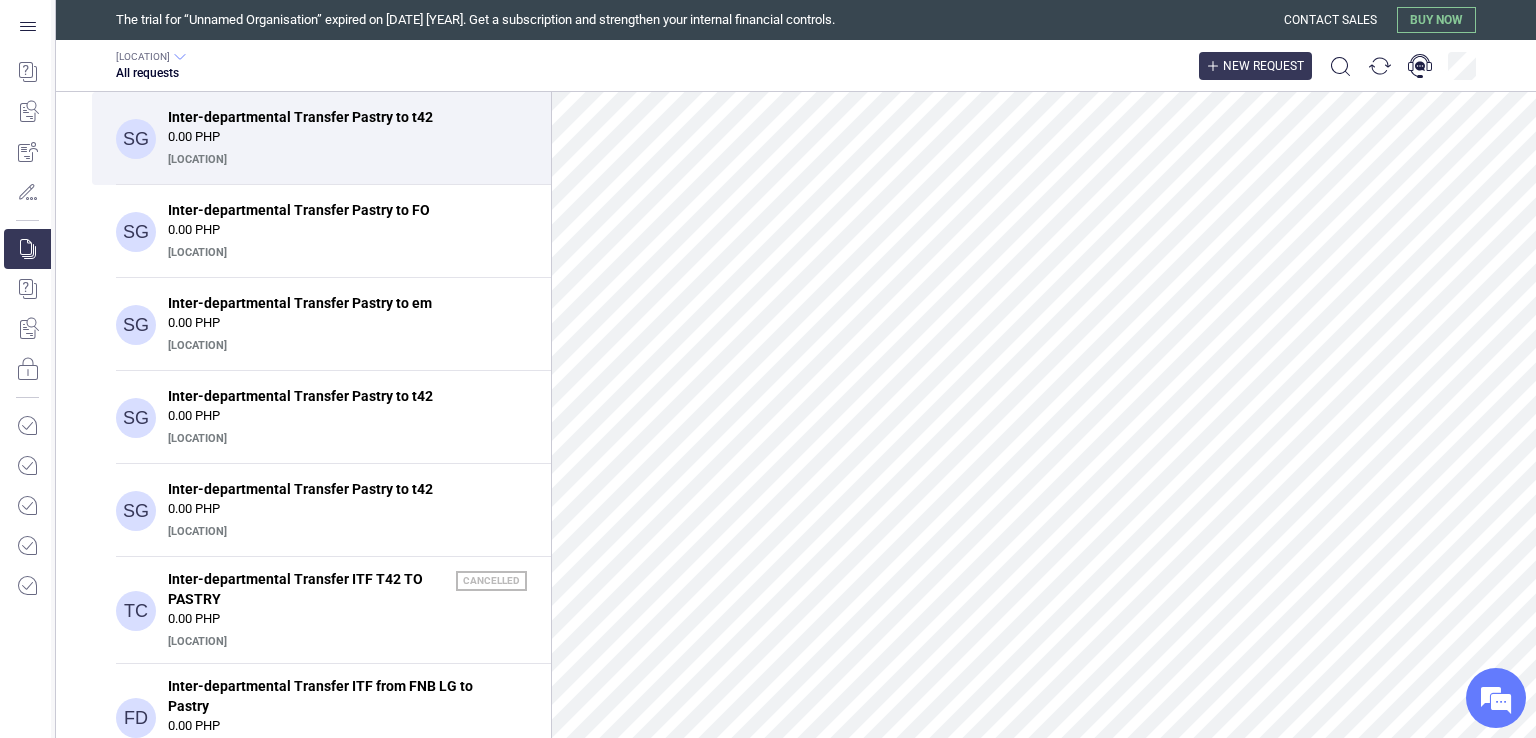 scroll, scrollTop: 0, scrollLeft: 0, axis: both 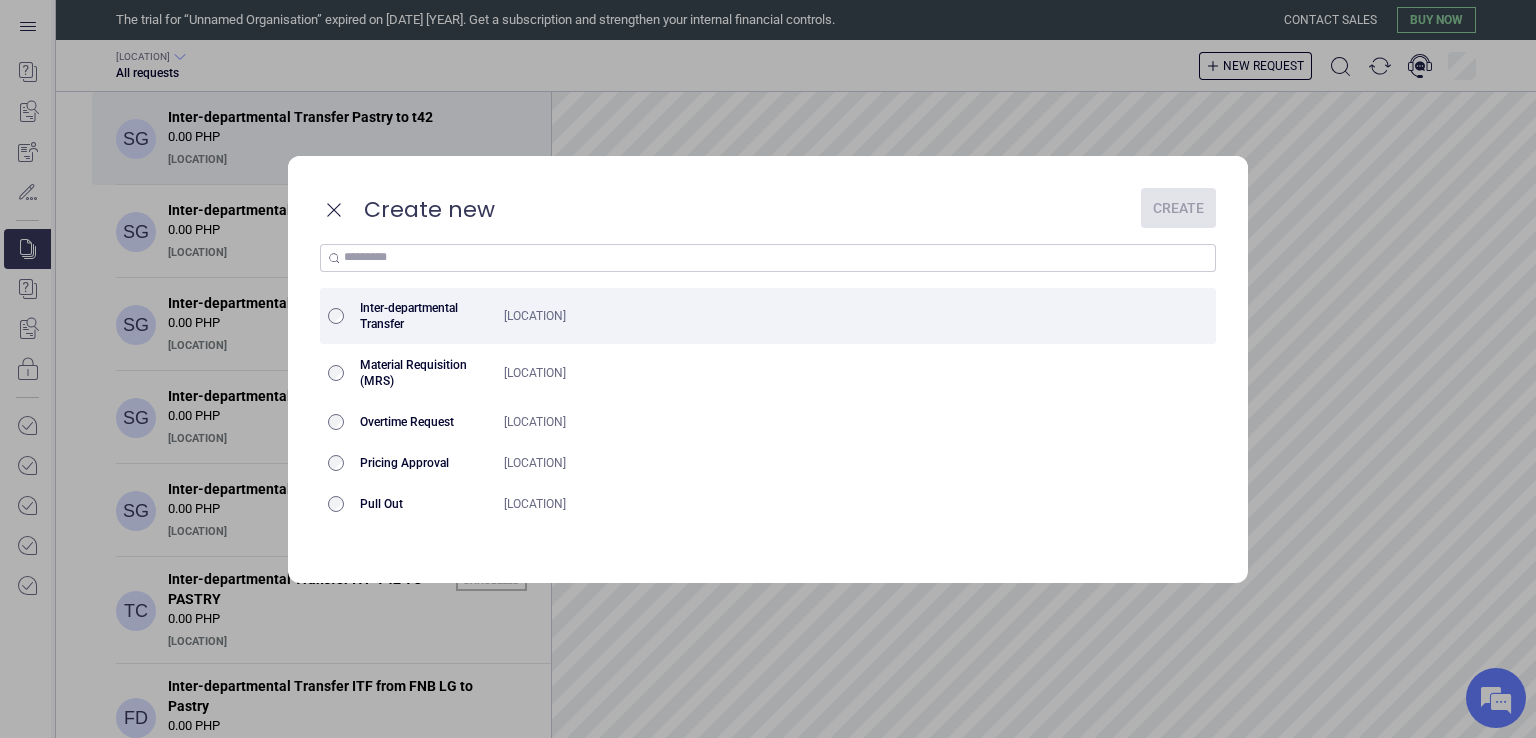 click on "Inter-departmental Transfer" at bounding box center [424, 316] 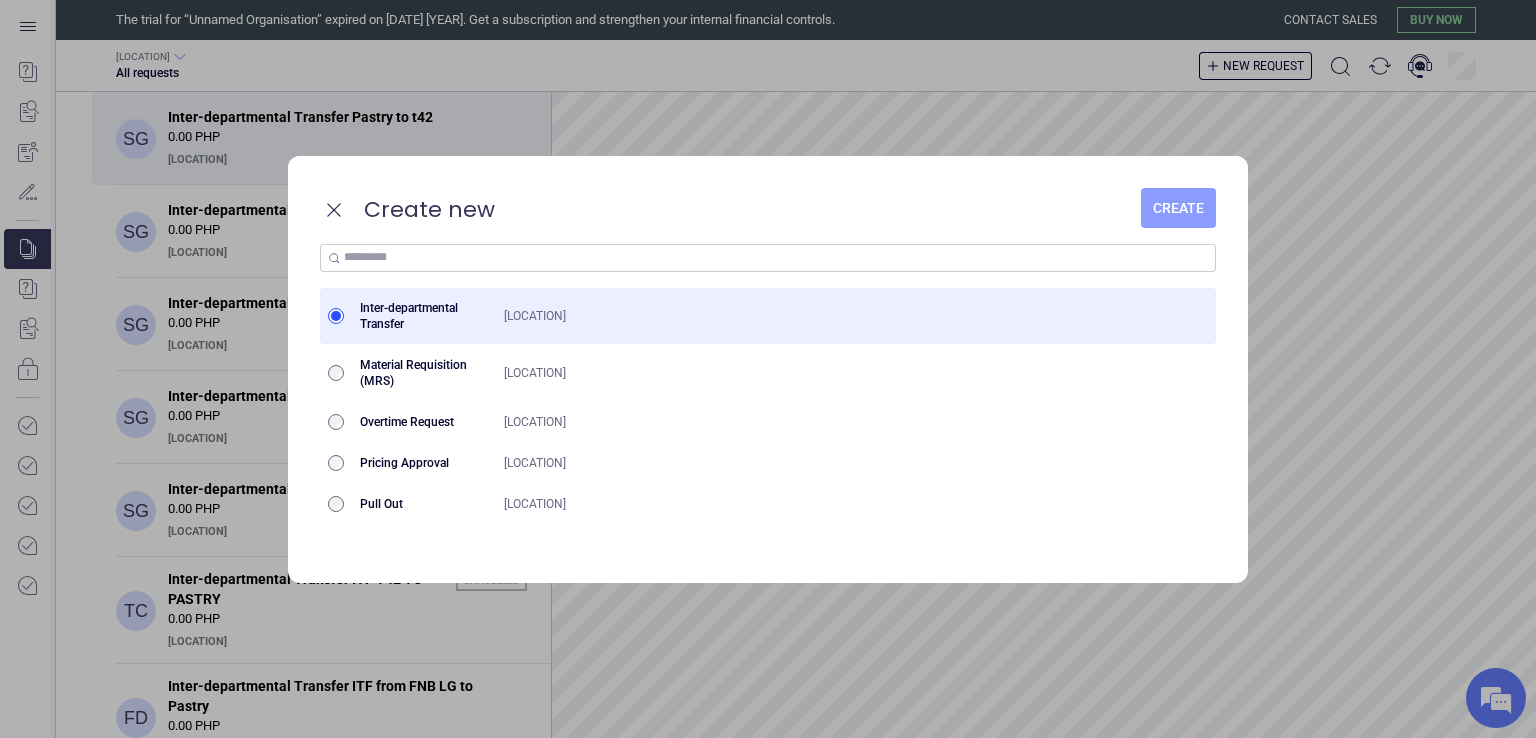 click on "Create" at bounding box center [1178, 208] 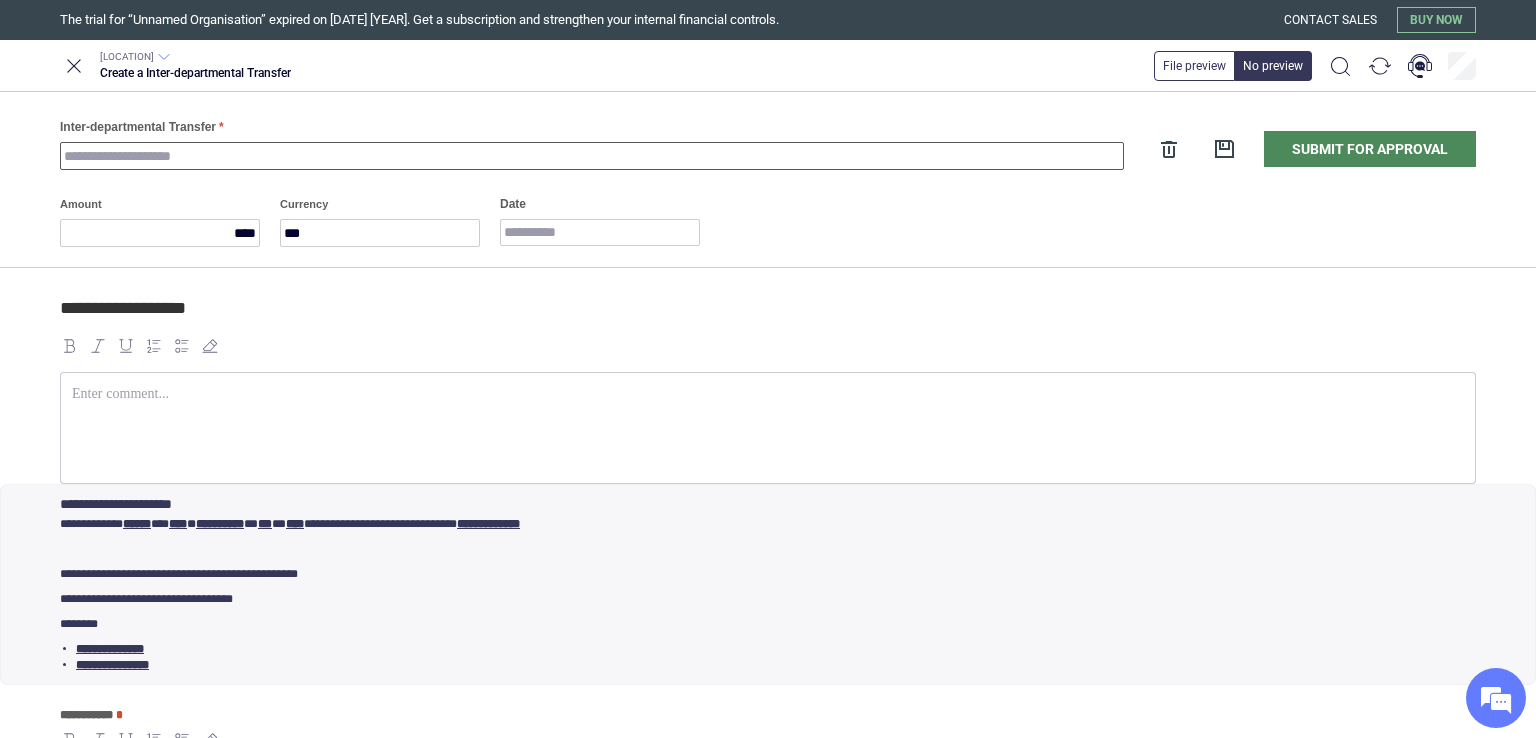 click on "Inter-departmental Transfer" at bounding box center [592, 156] 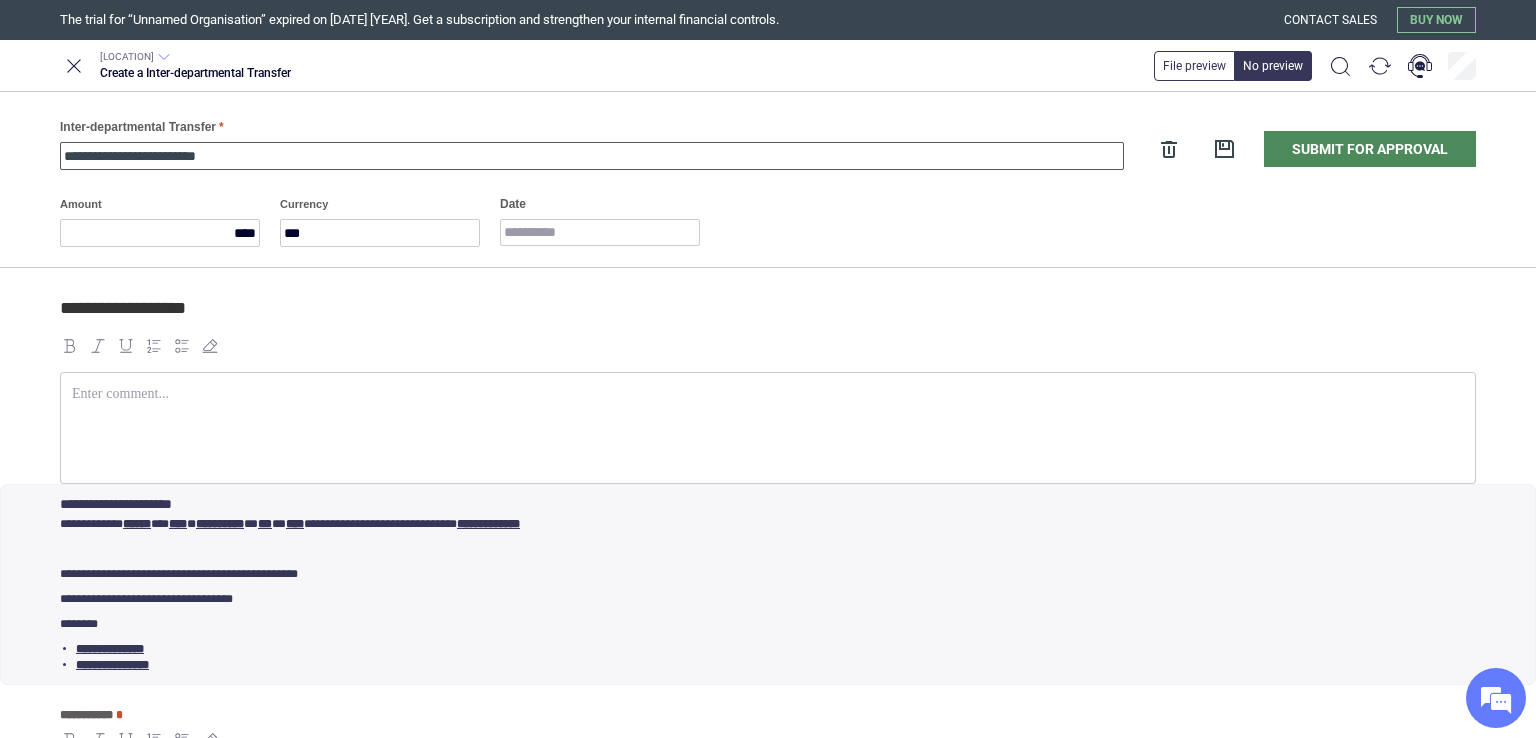 type on "**********" 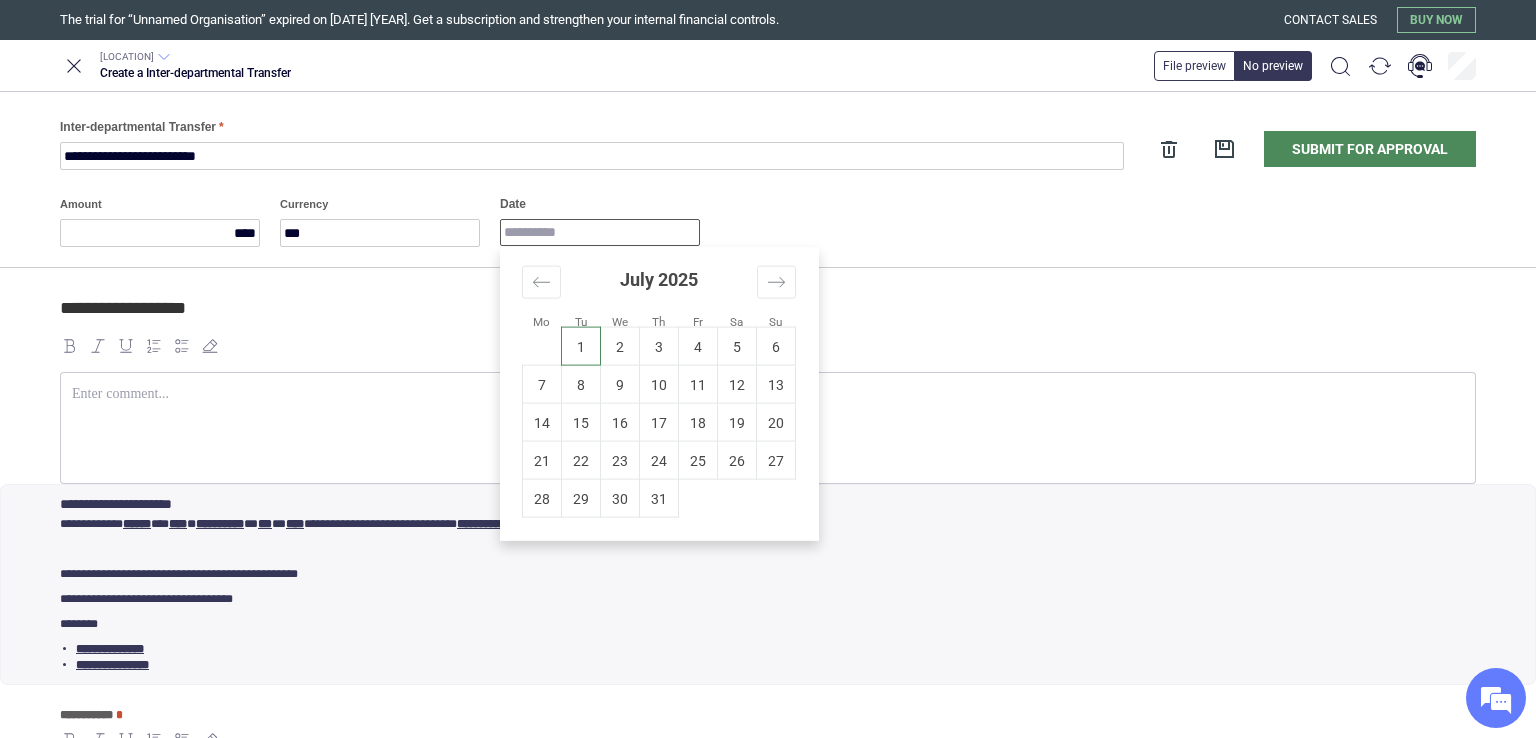 click on "Date" at bounding box center [600, 232] 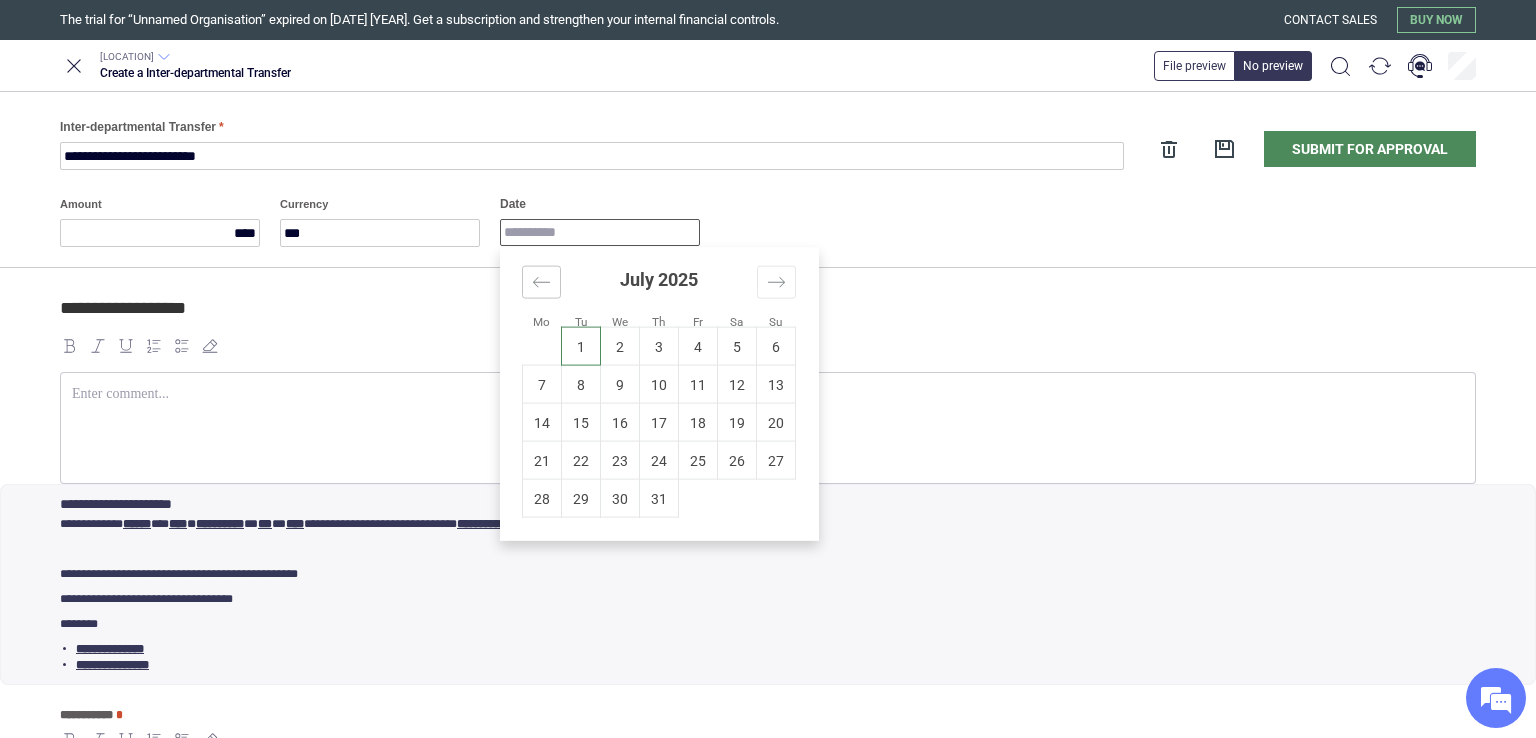 click at bounding box center [541, 282] 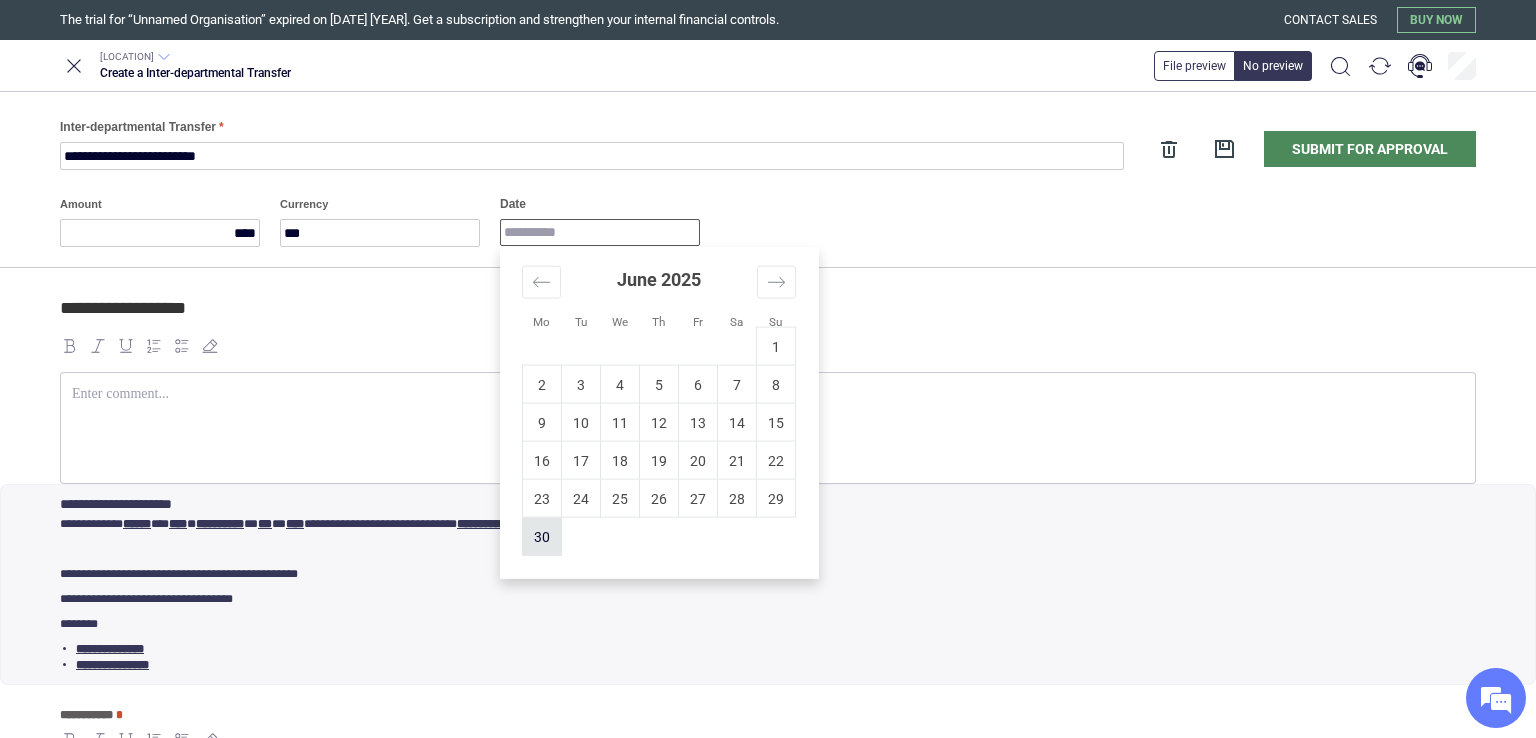 click on "30" at bounding box center (542, 536) 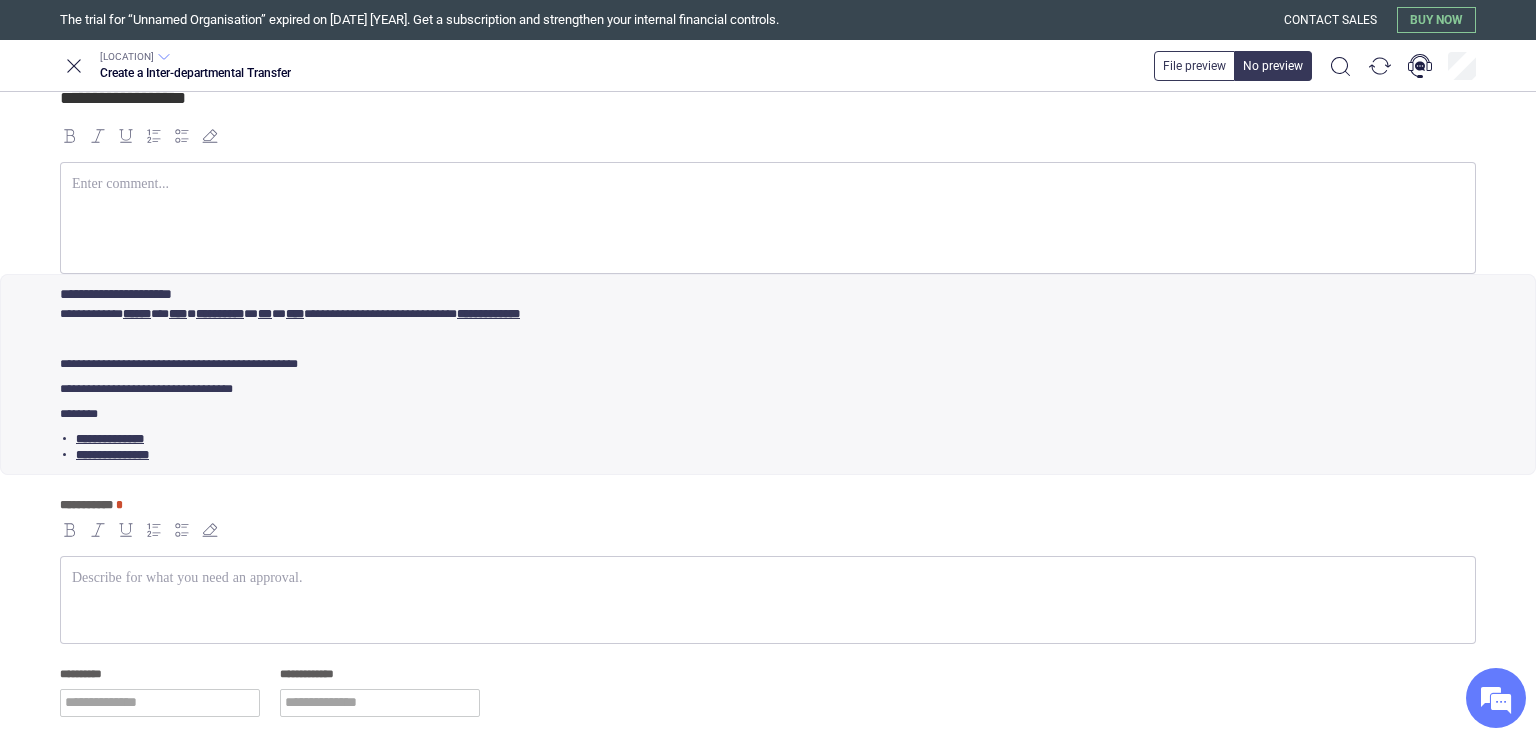 scroll, scrollTop: 213, scrollLeft: 0, axis: vertical 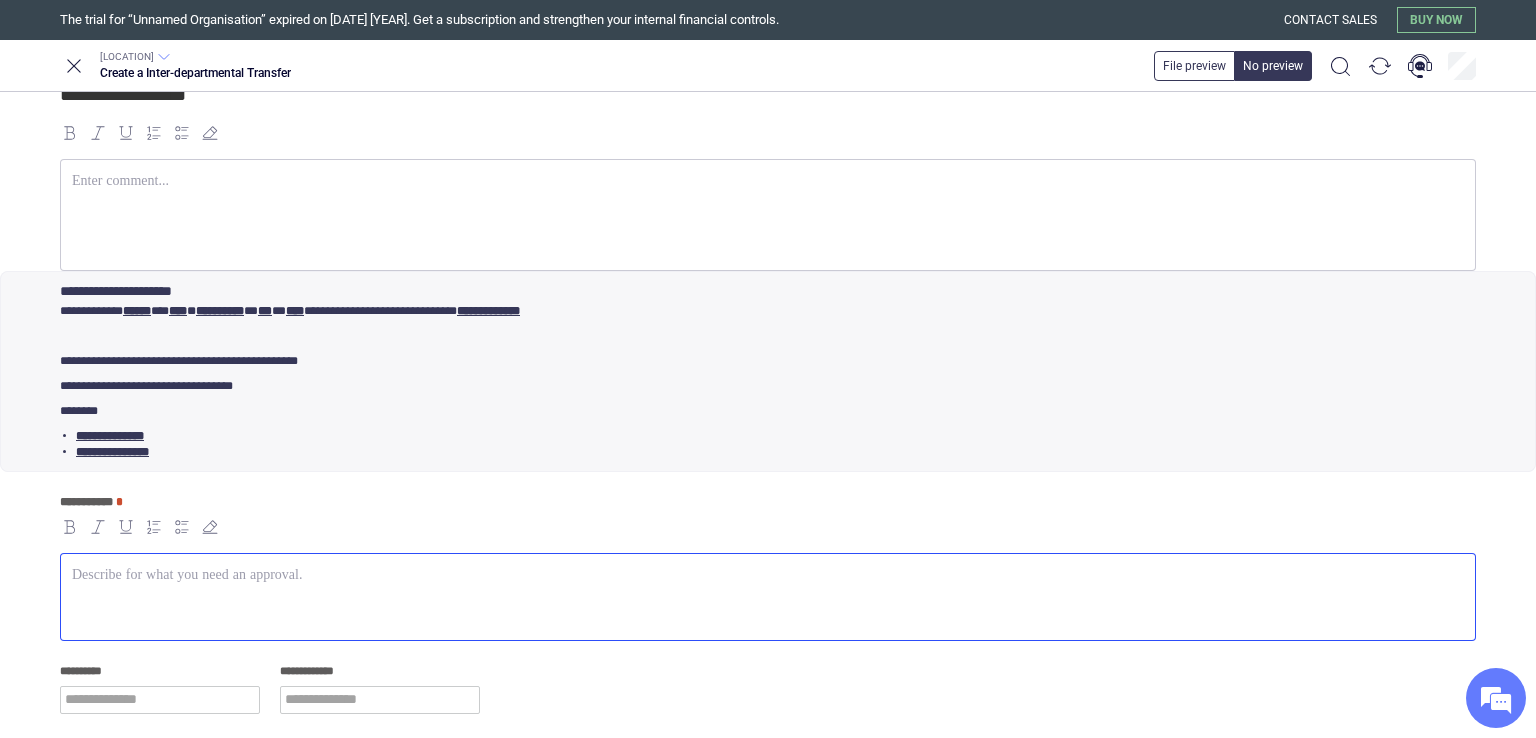 click at bounding box center (768, 597) 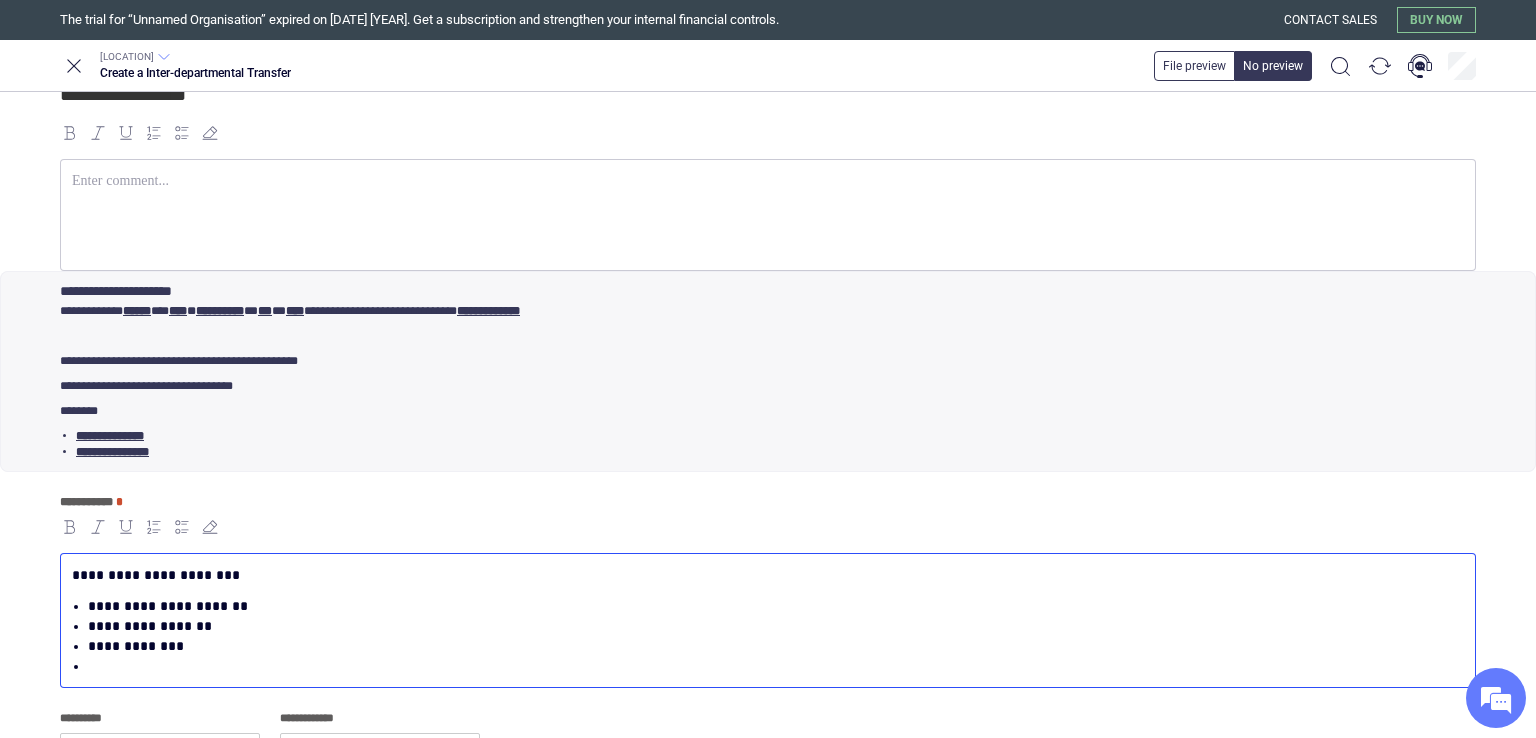 click on "**********" at bounding box center [768, 636] 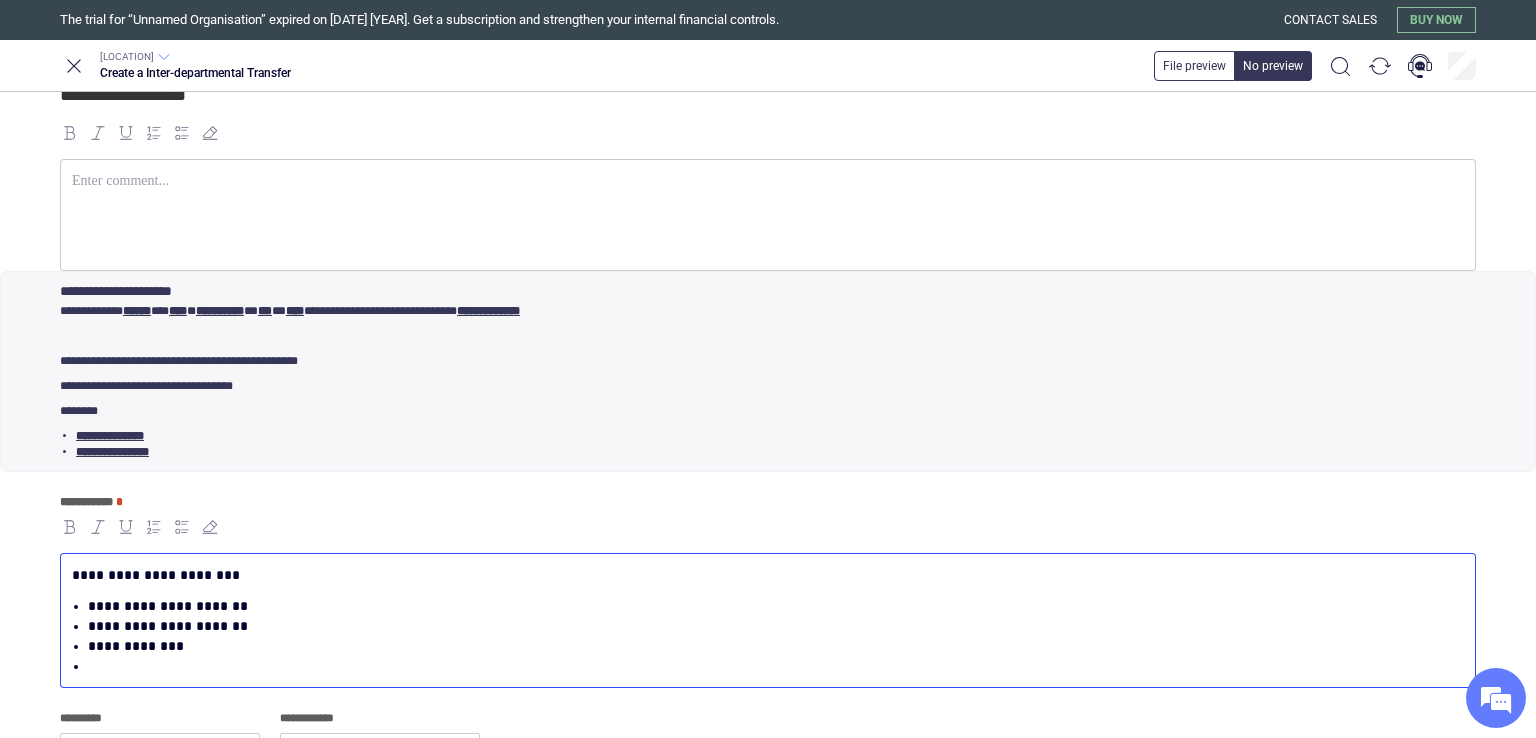 click on "**********" at bounding box center [764, 606] 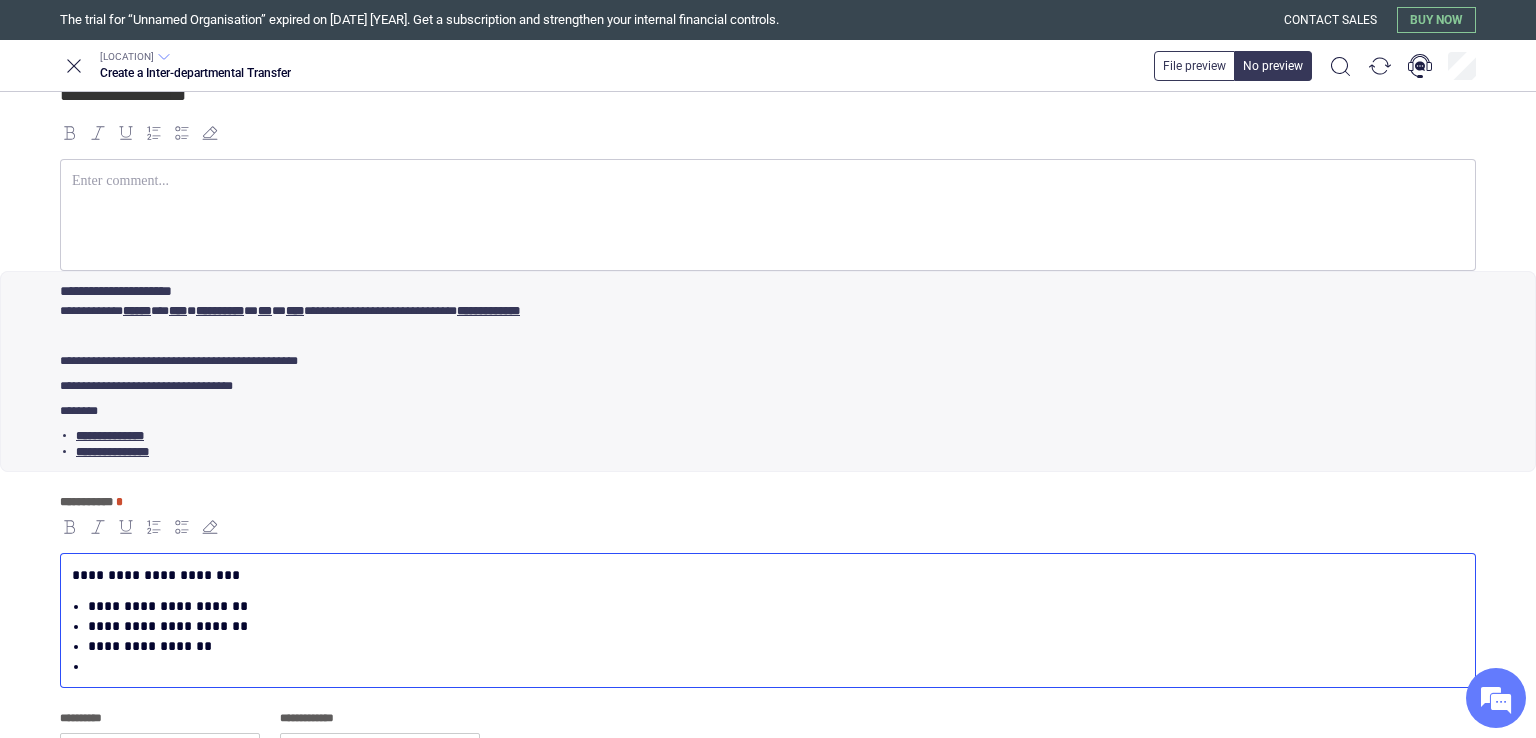 click at bounding box center (764, 606) 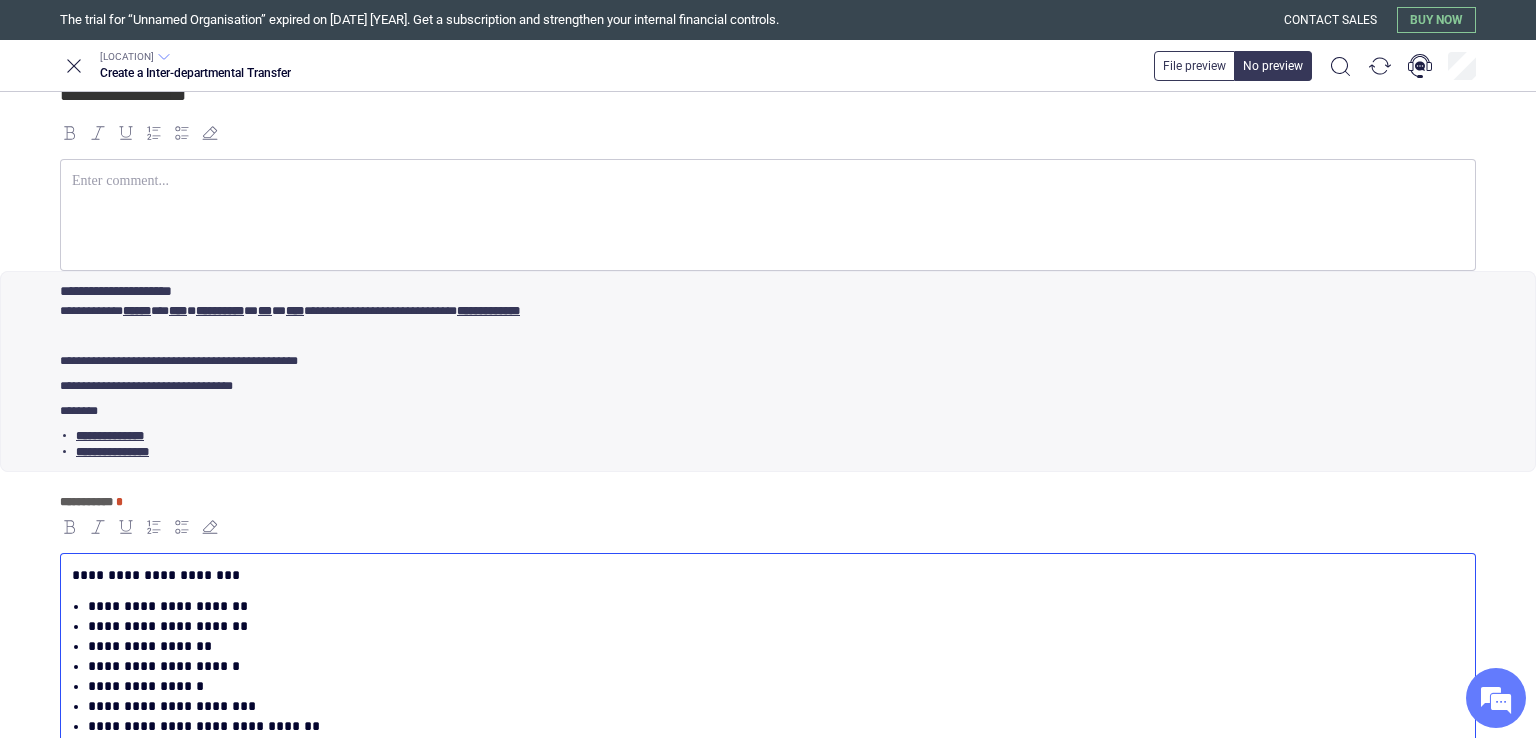 scroll, scrollTop: 233, scrollLeft: 0, axis: vertical 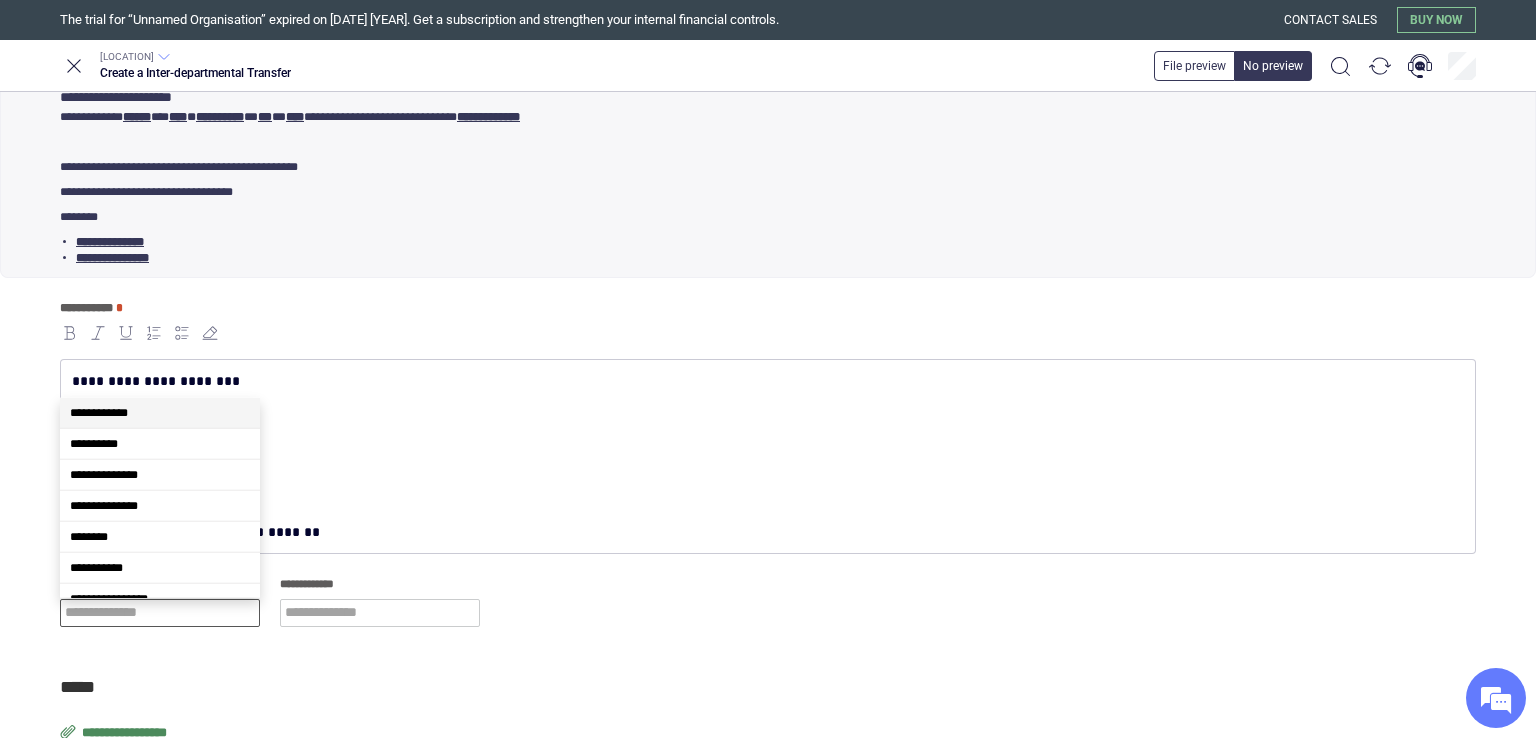 click at bounding box center [160, 613] 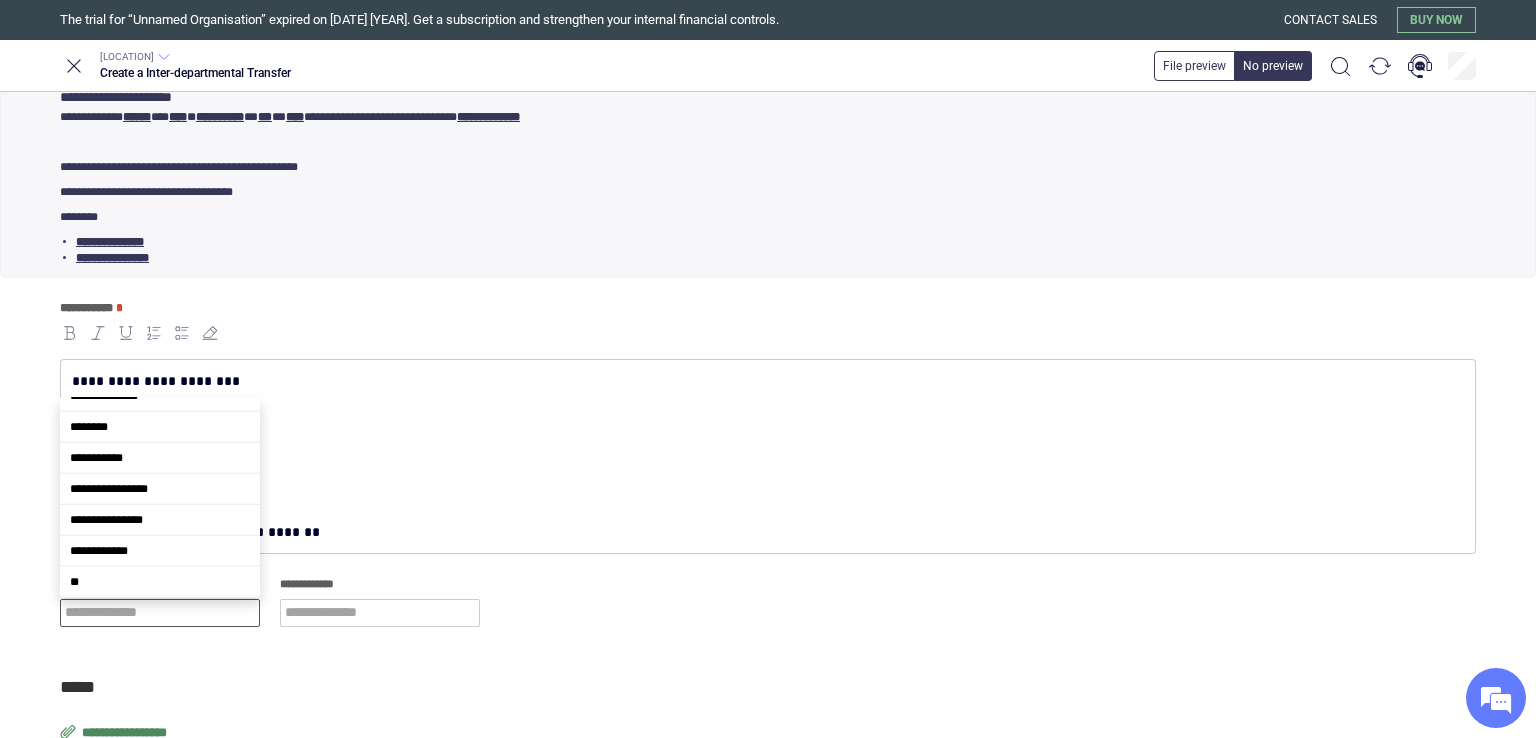 scroll, scrollTop: 117, scrollLeft: 0, axis: vertical 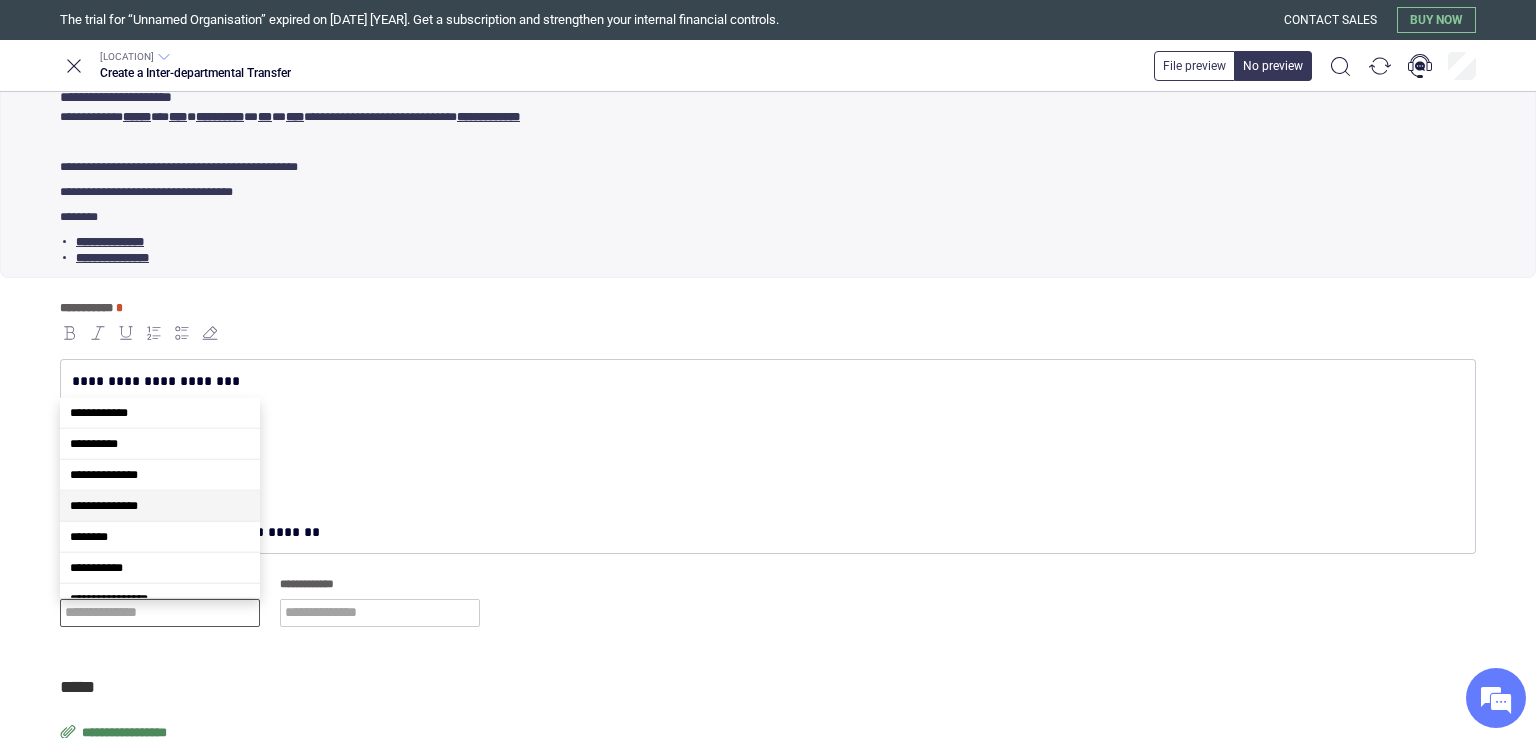 click on "**********" at bounding box center (160, 506) 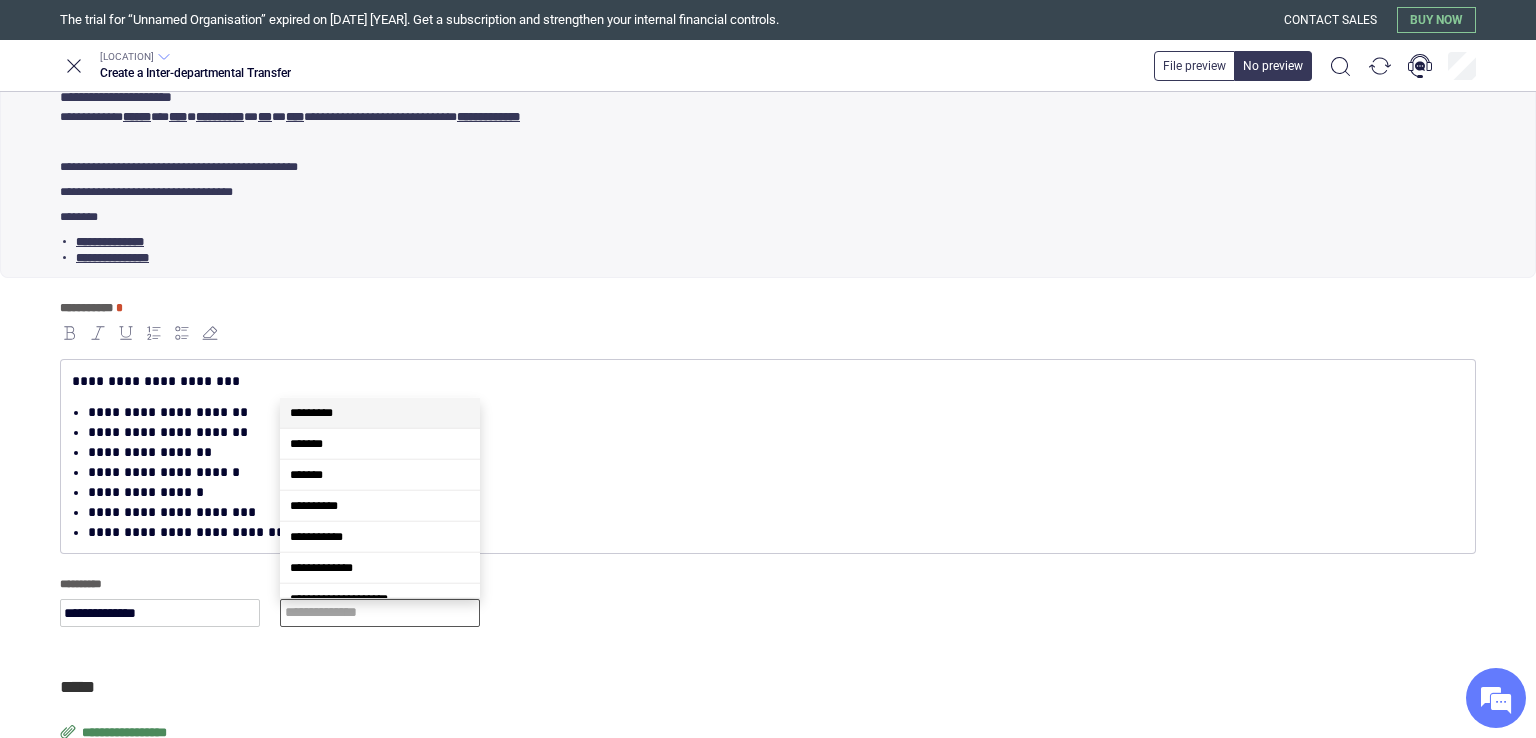 click at bounding box center [380, 613] 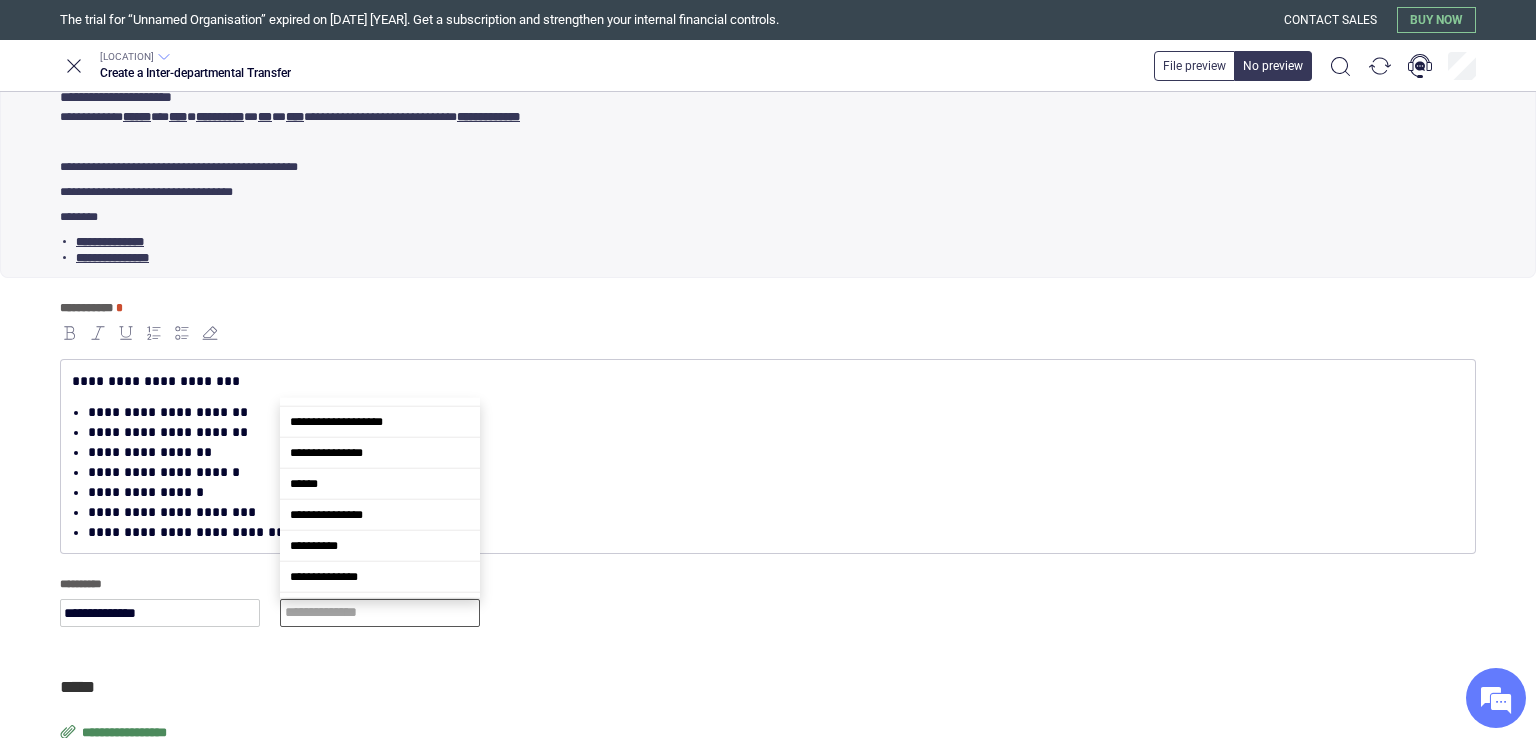 scroll, scrollTop: 211, scrollLeft: 0, axis: vertical 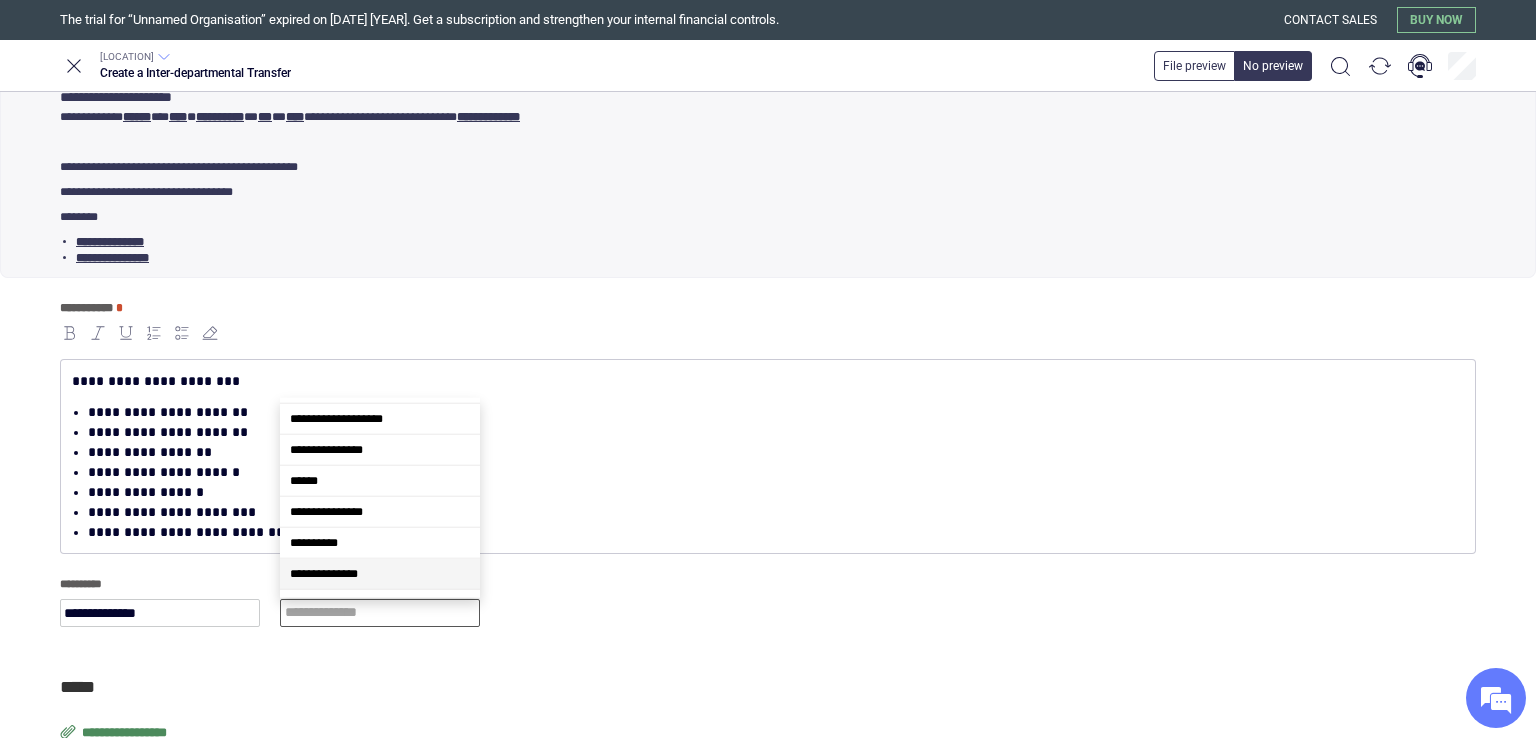 click on "**********" at bounding box center [380, 574] 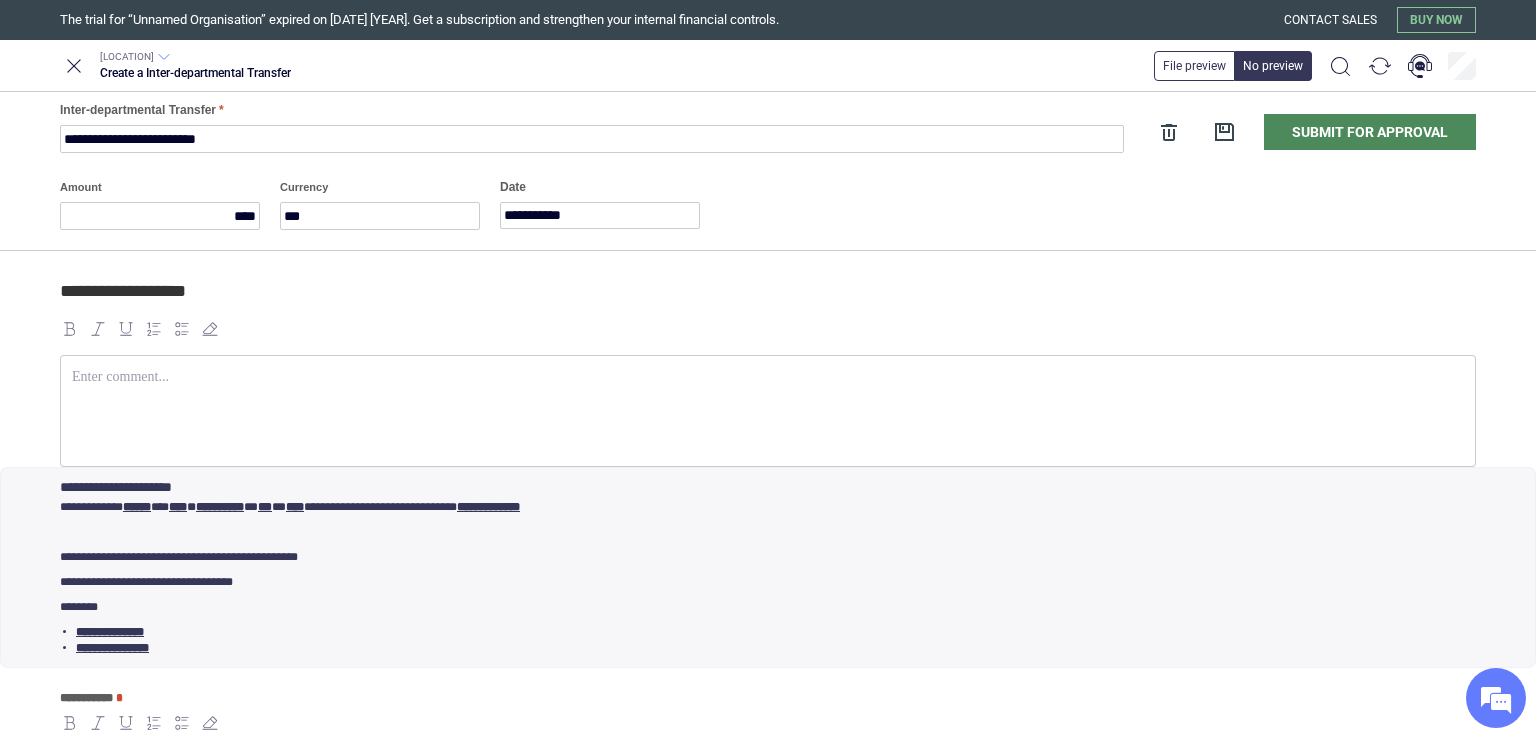 scroll, scrollTop: 0, scrollLeft: 0, axis: both 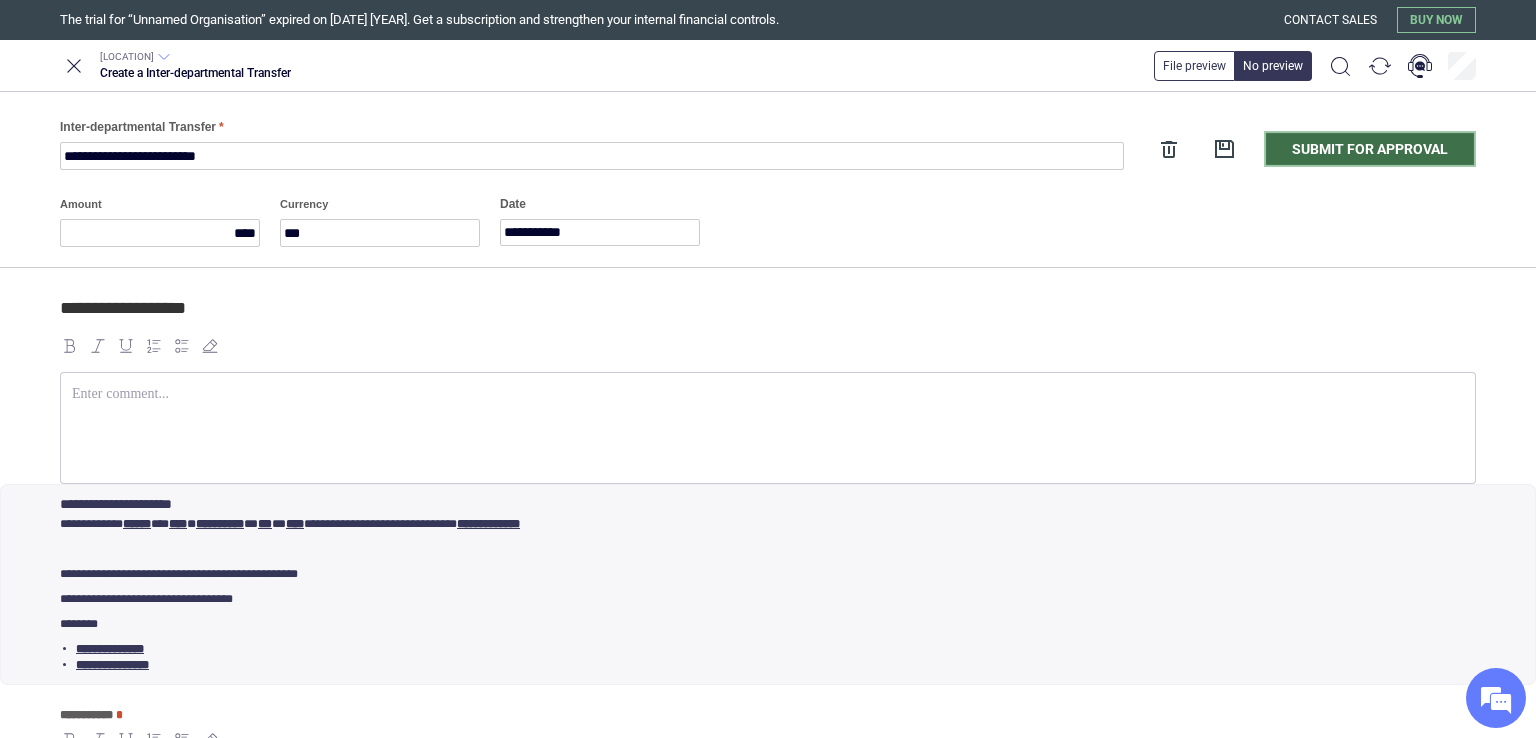 click on "Submit for approval" at bounding box center (1370, 149) 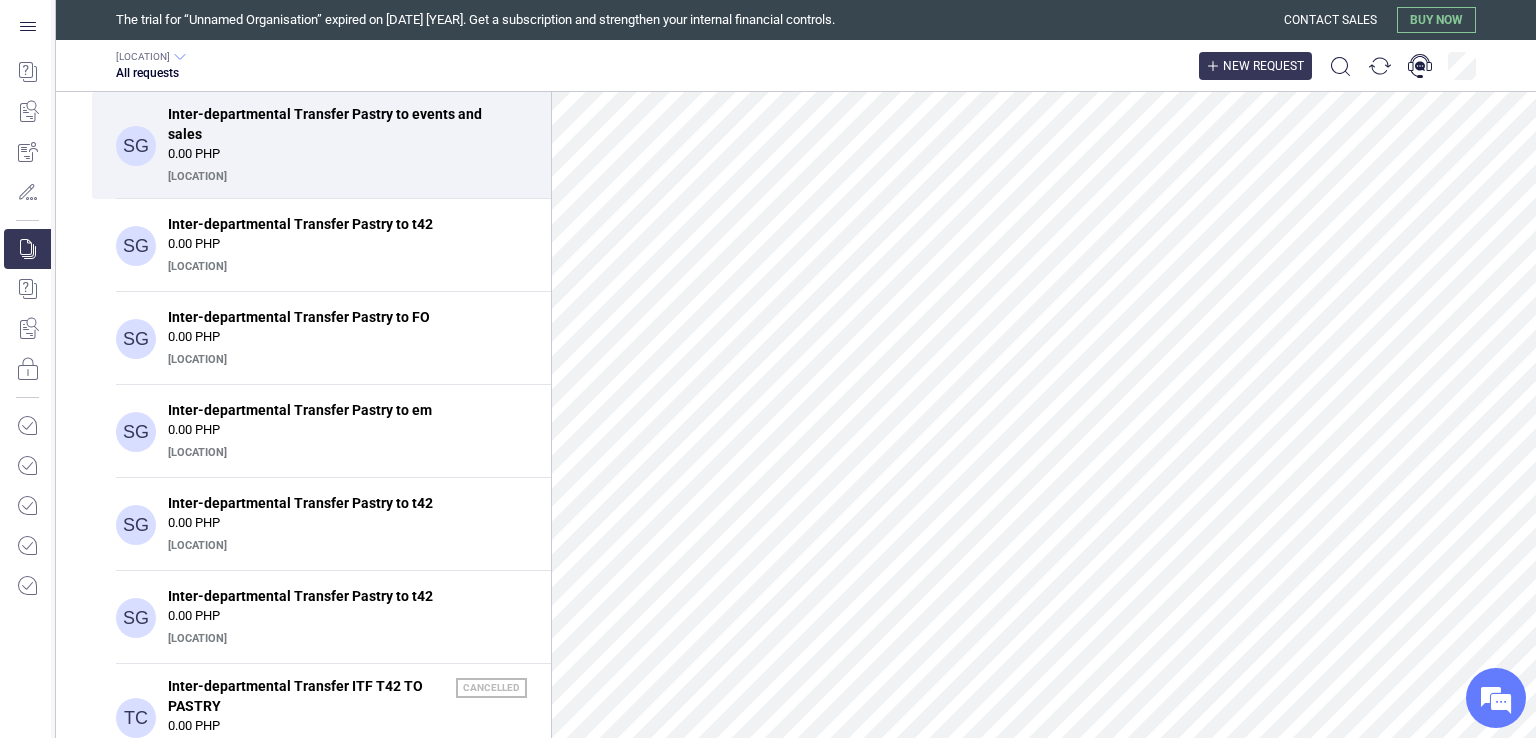 click on "New request" at bounding box center (1263, 66) 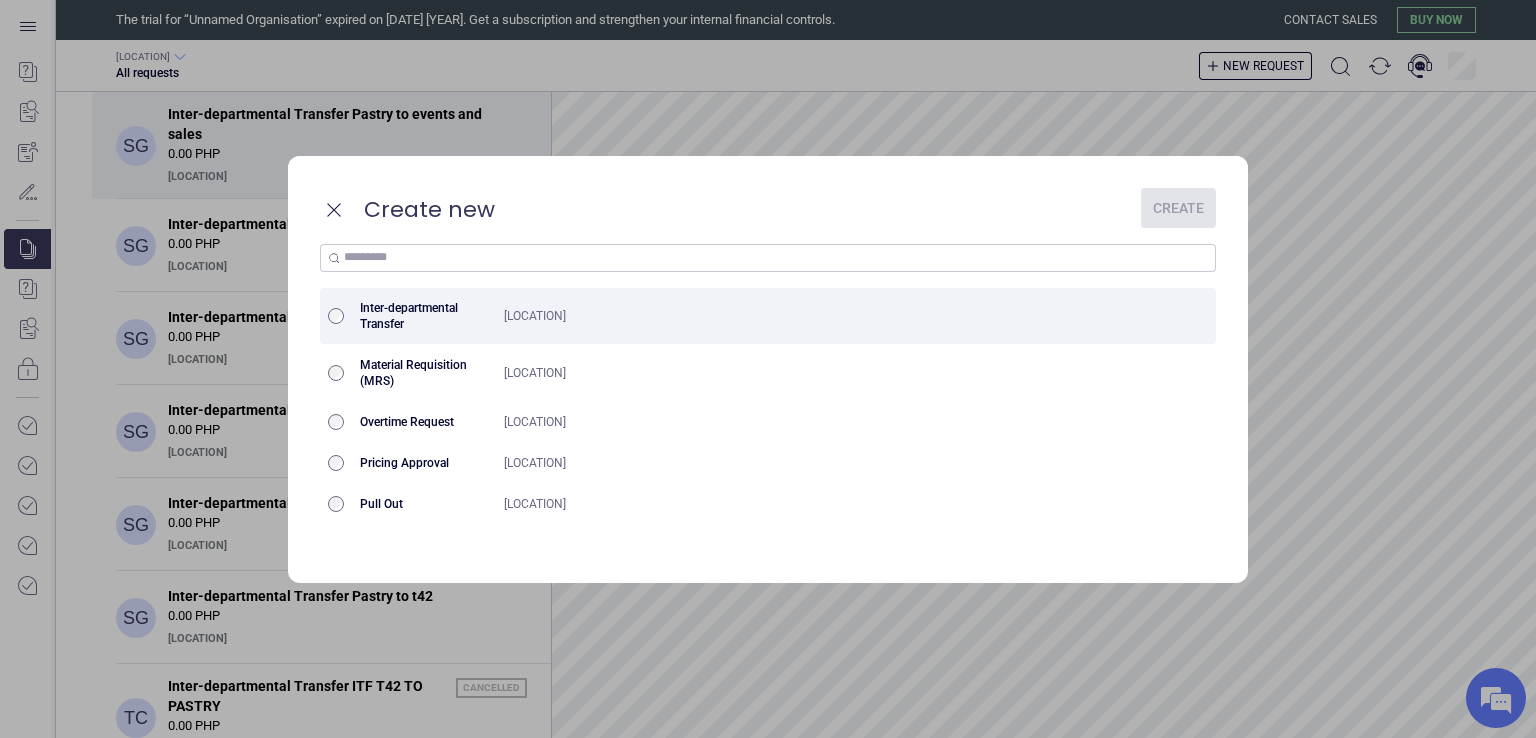 click on "[LOCATION]" at bounding box center (794, 316) 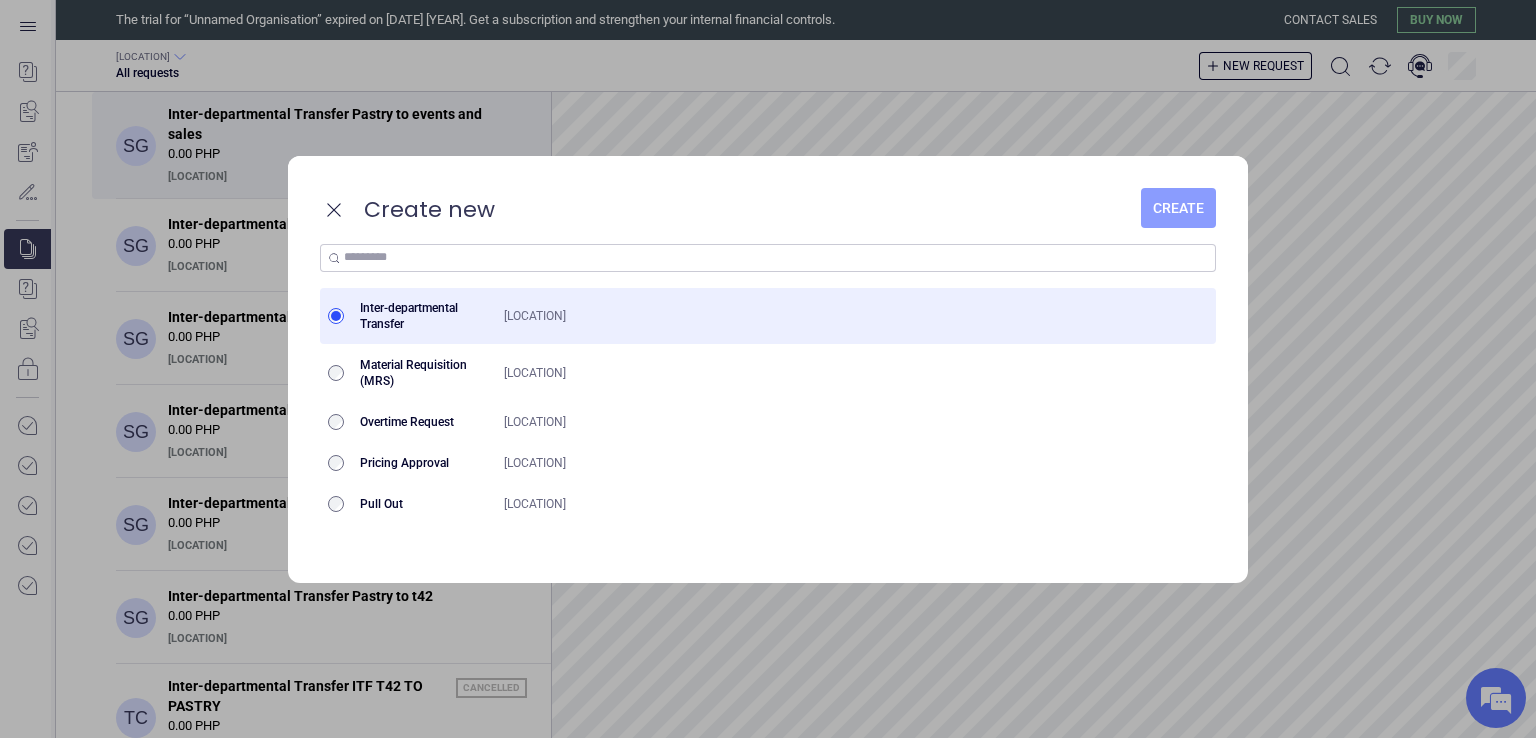click on "Create" at bounding box center [1178, 208] 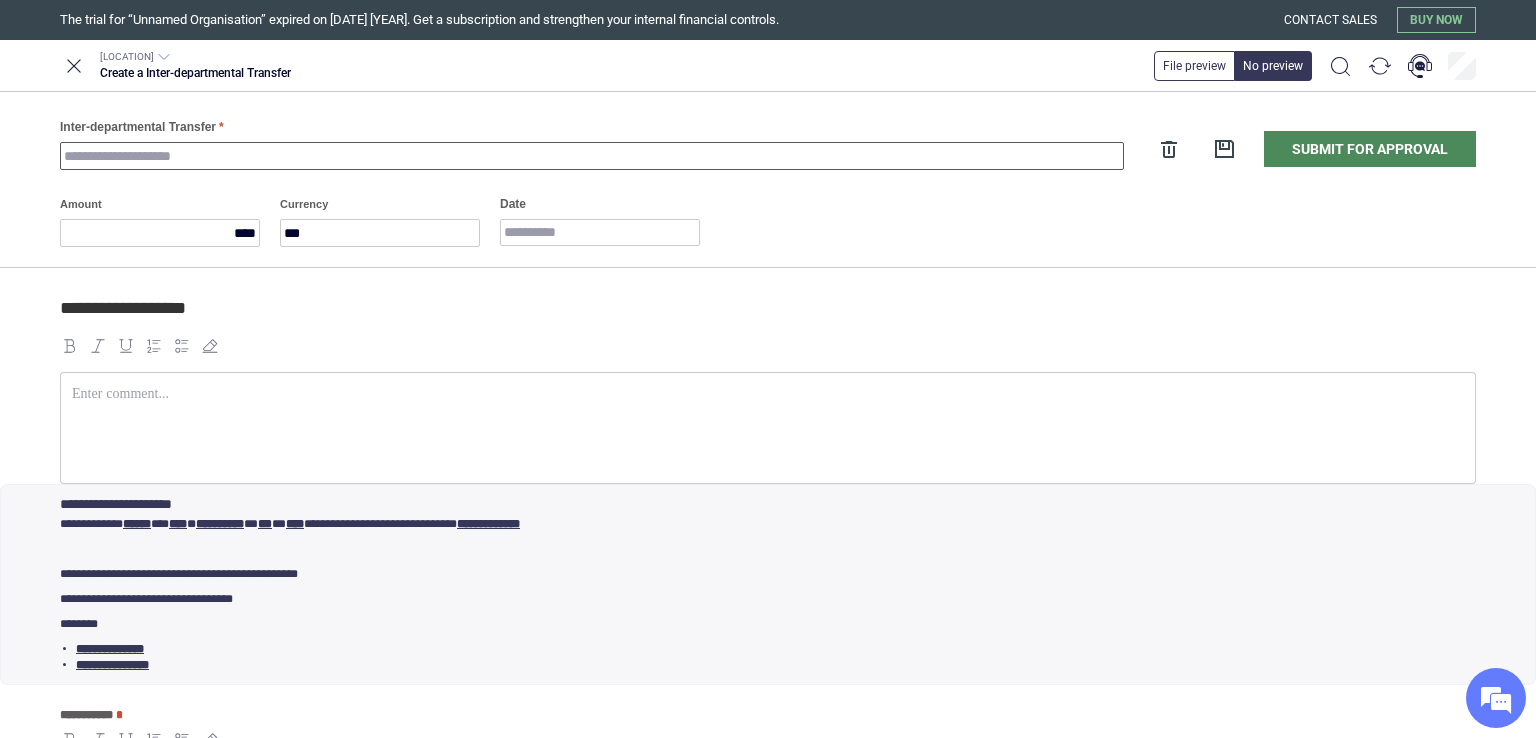 click on "Inter-departmental Transfer" at bounding box center (592, 156) 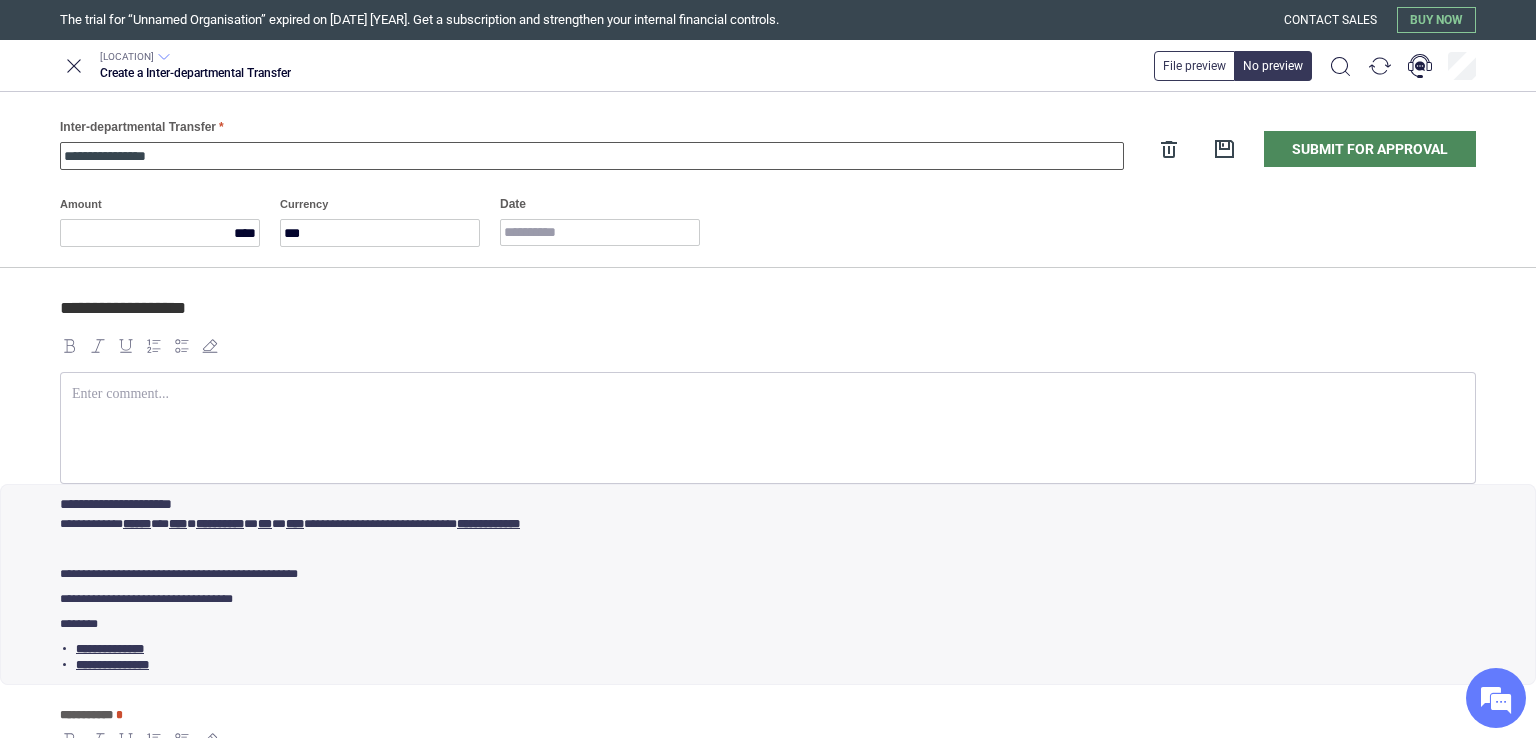type on "**********" 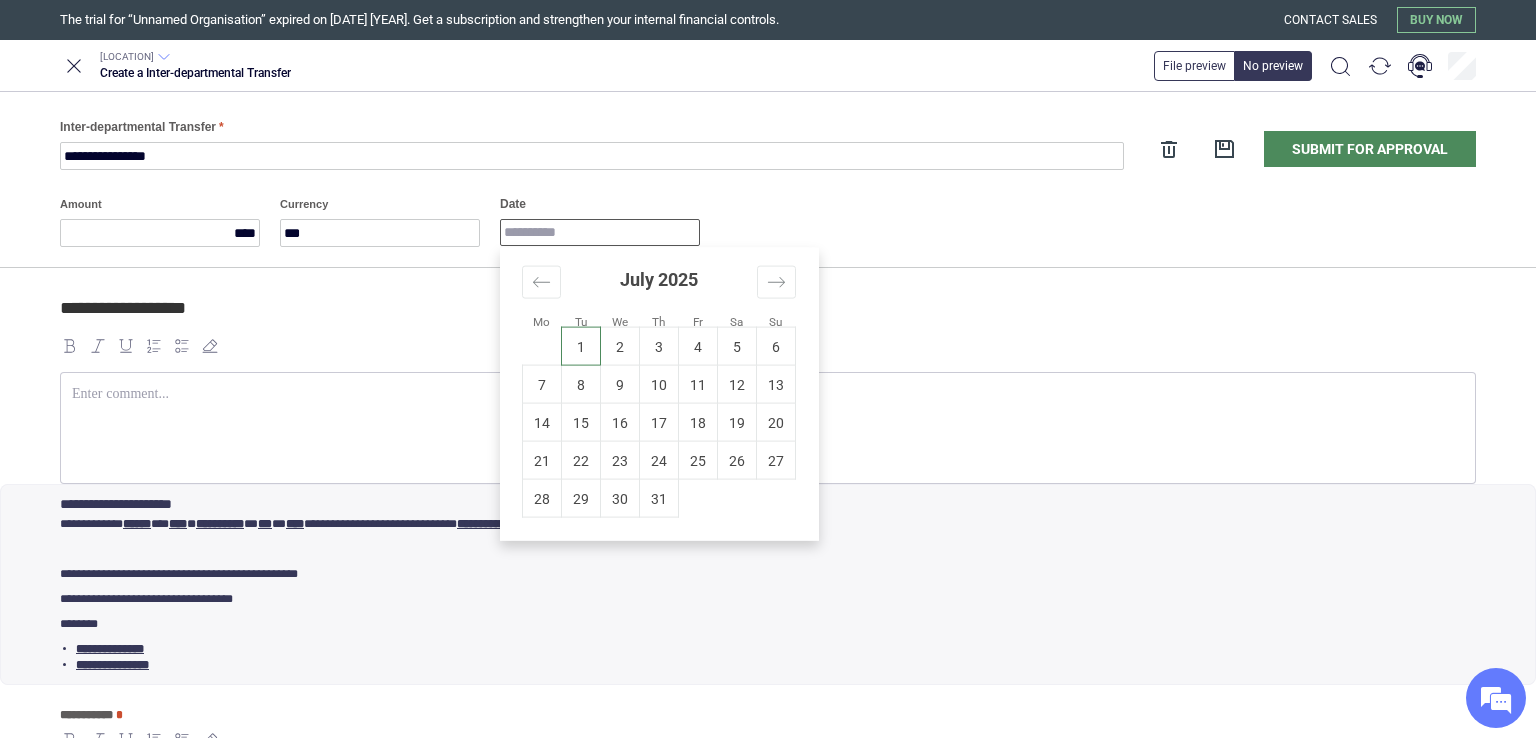 click on "Date" at bounding box center [600, 232] 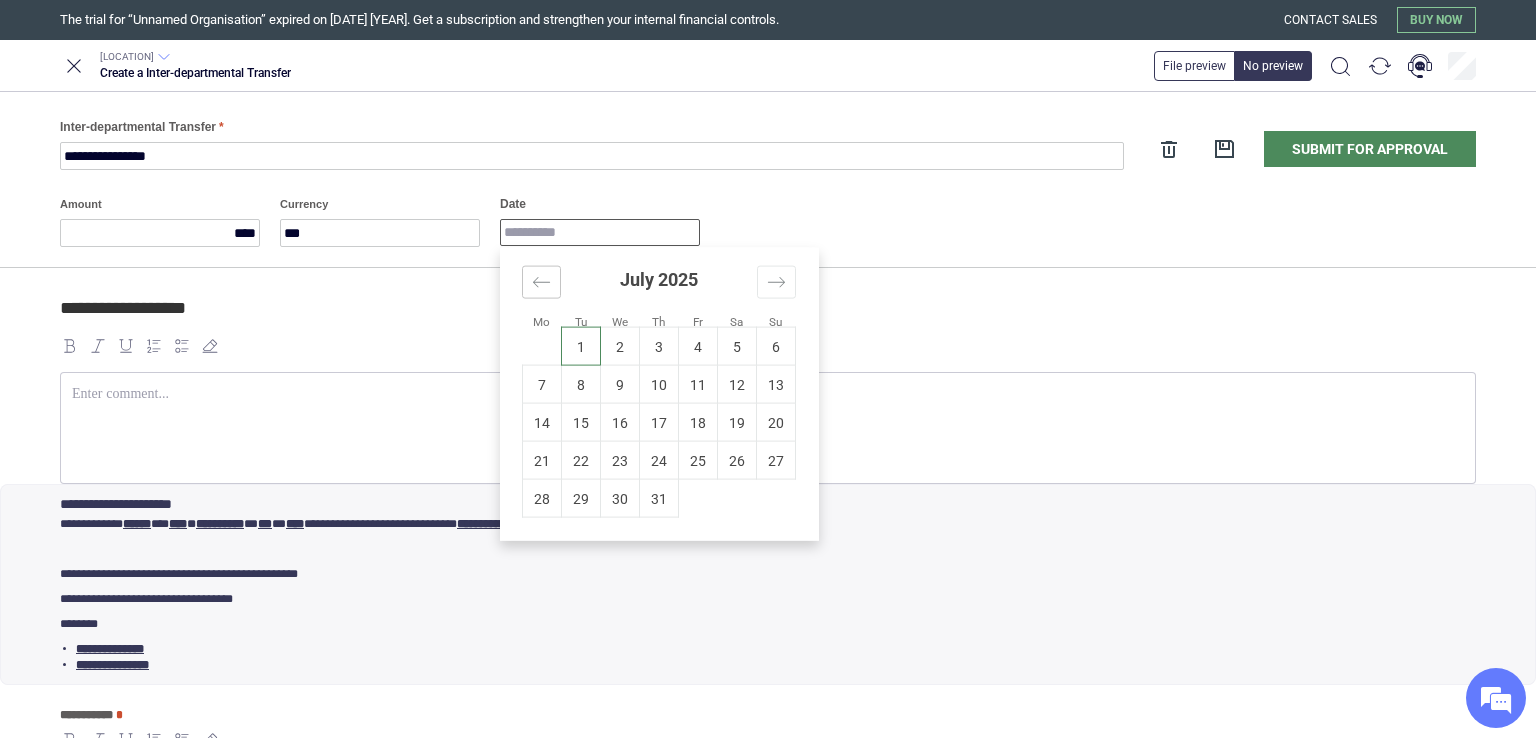 click at bounding box center [541, 282] 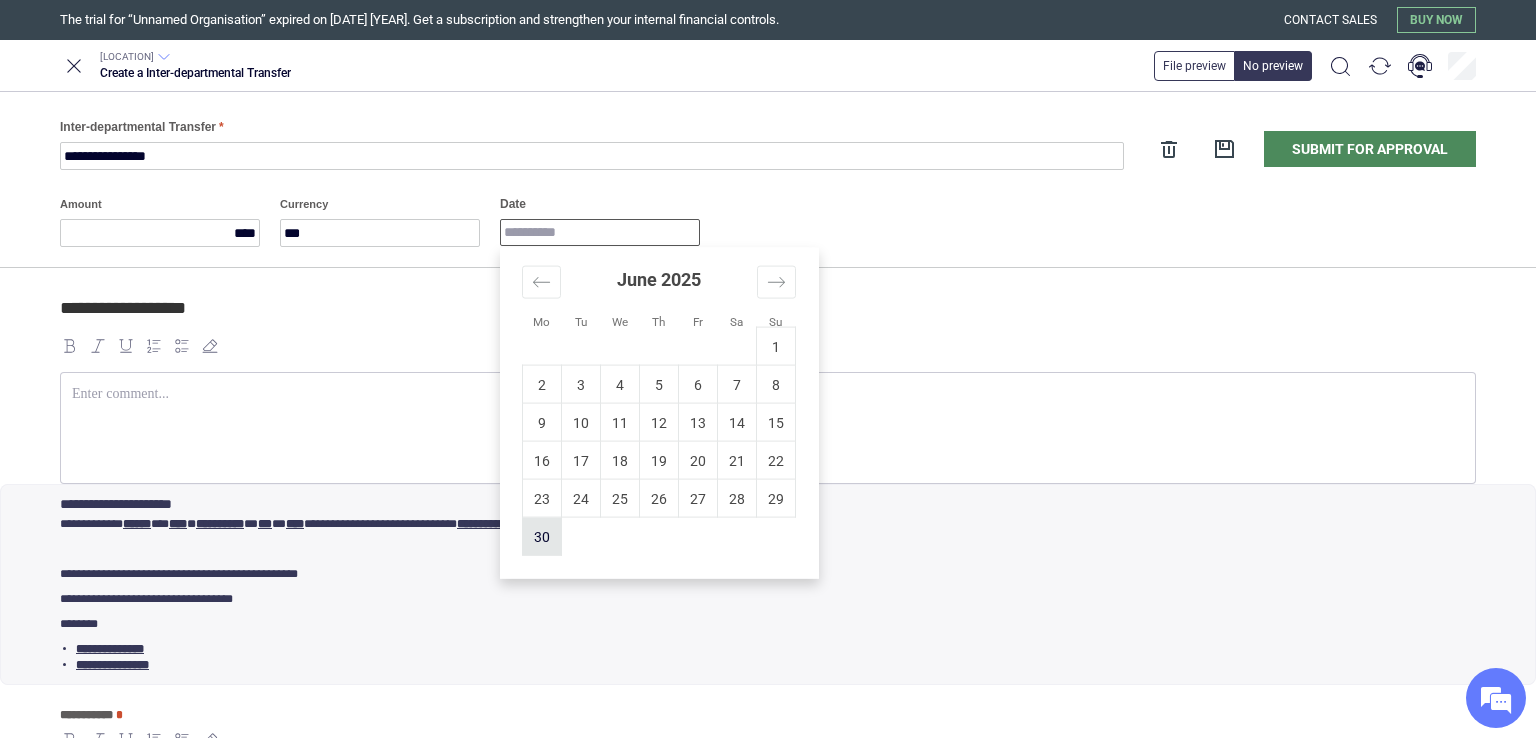 click on "30" at bounding box center [542, 536] 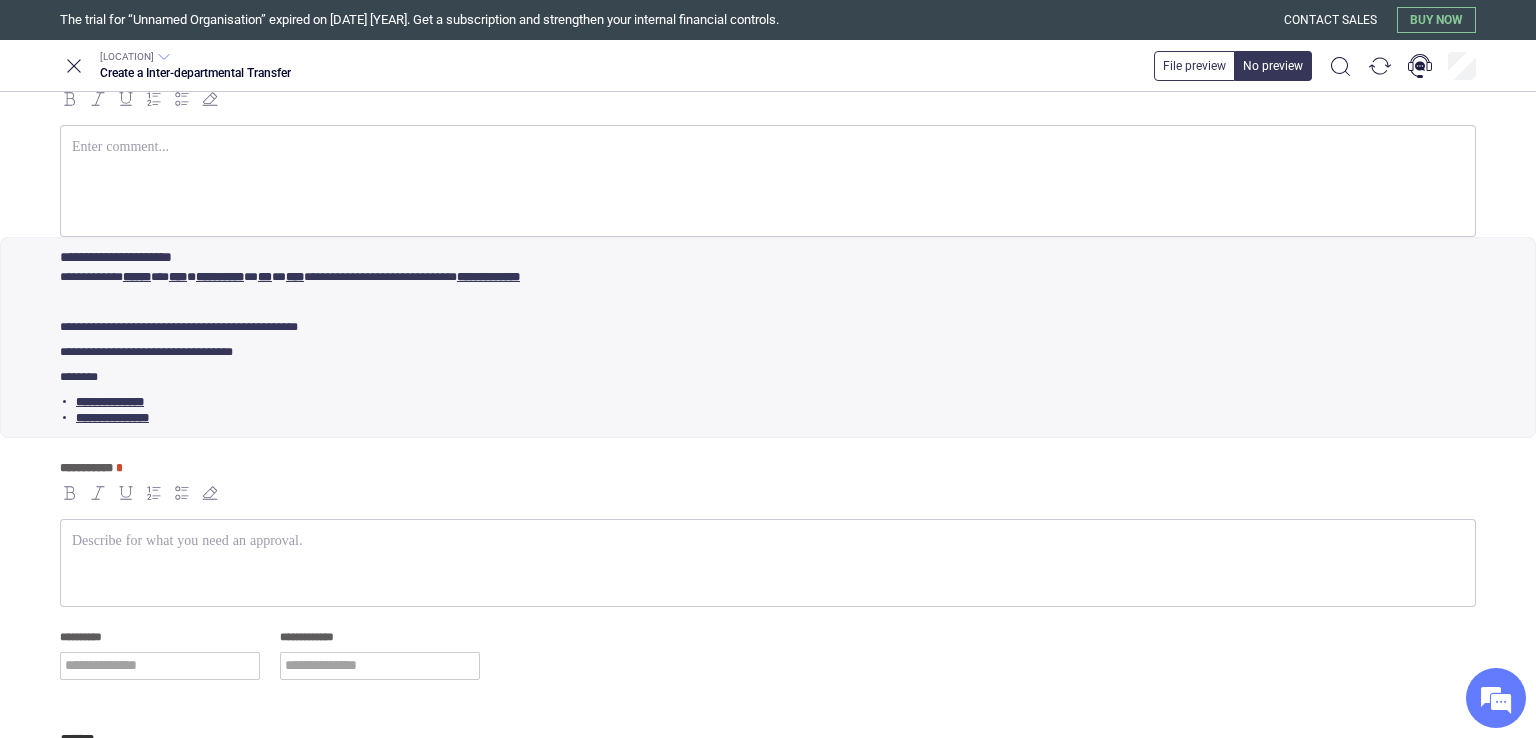 scroll, scrollTop: 258, scrollLeft: 0, axis: vertical 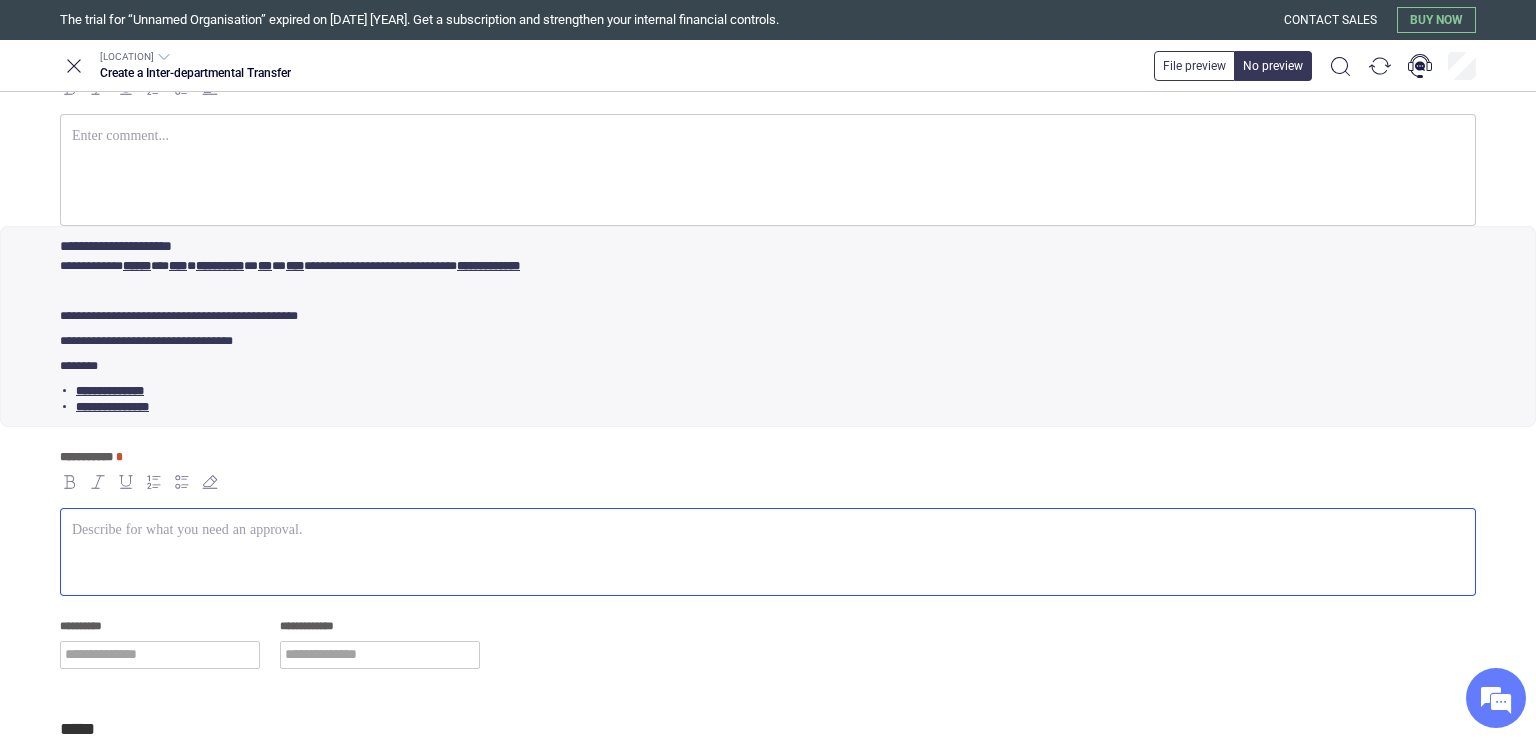 click at bounding box center (768, 530) 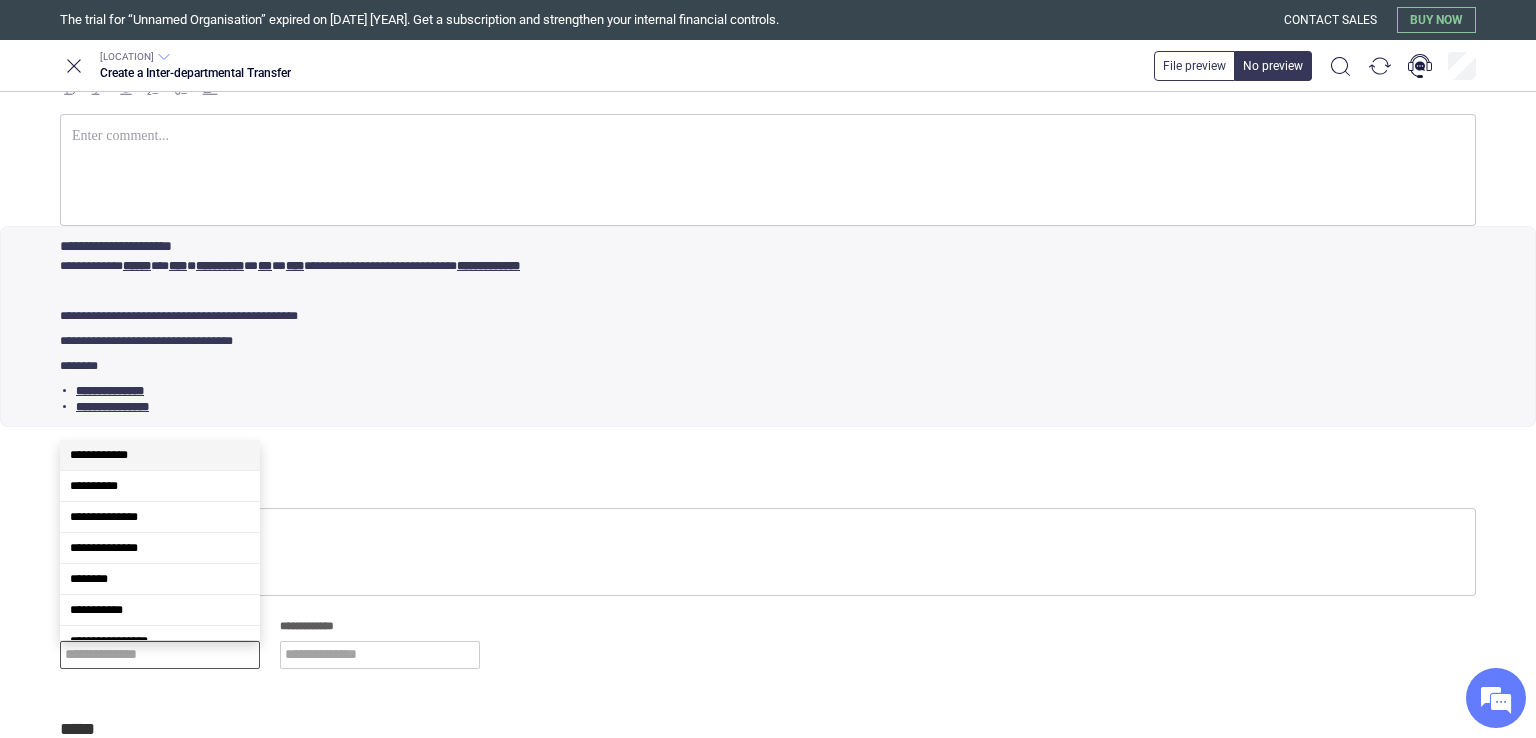 click at bounding box center [160, 655] 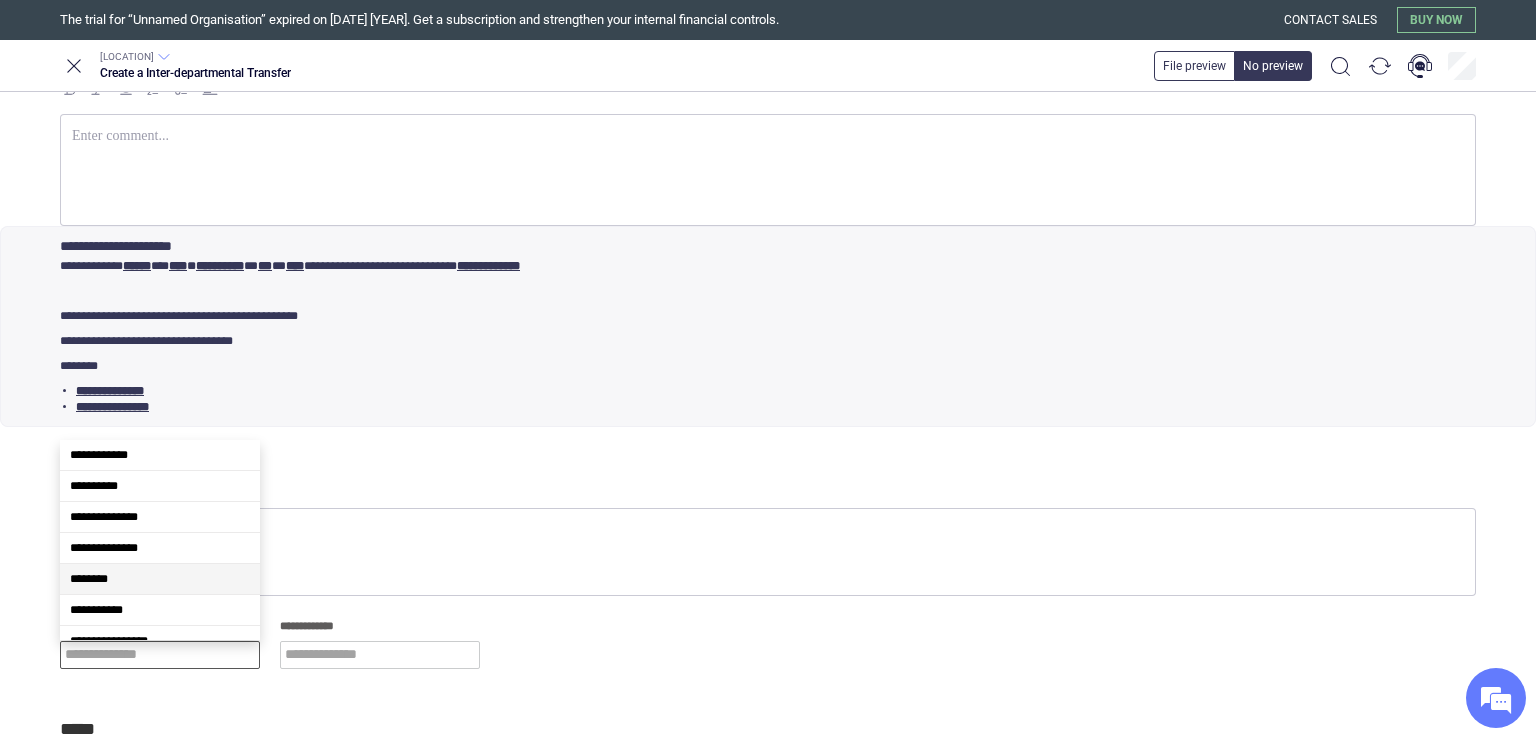 click on "********" at bounding box center [160, 579] 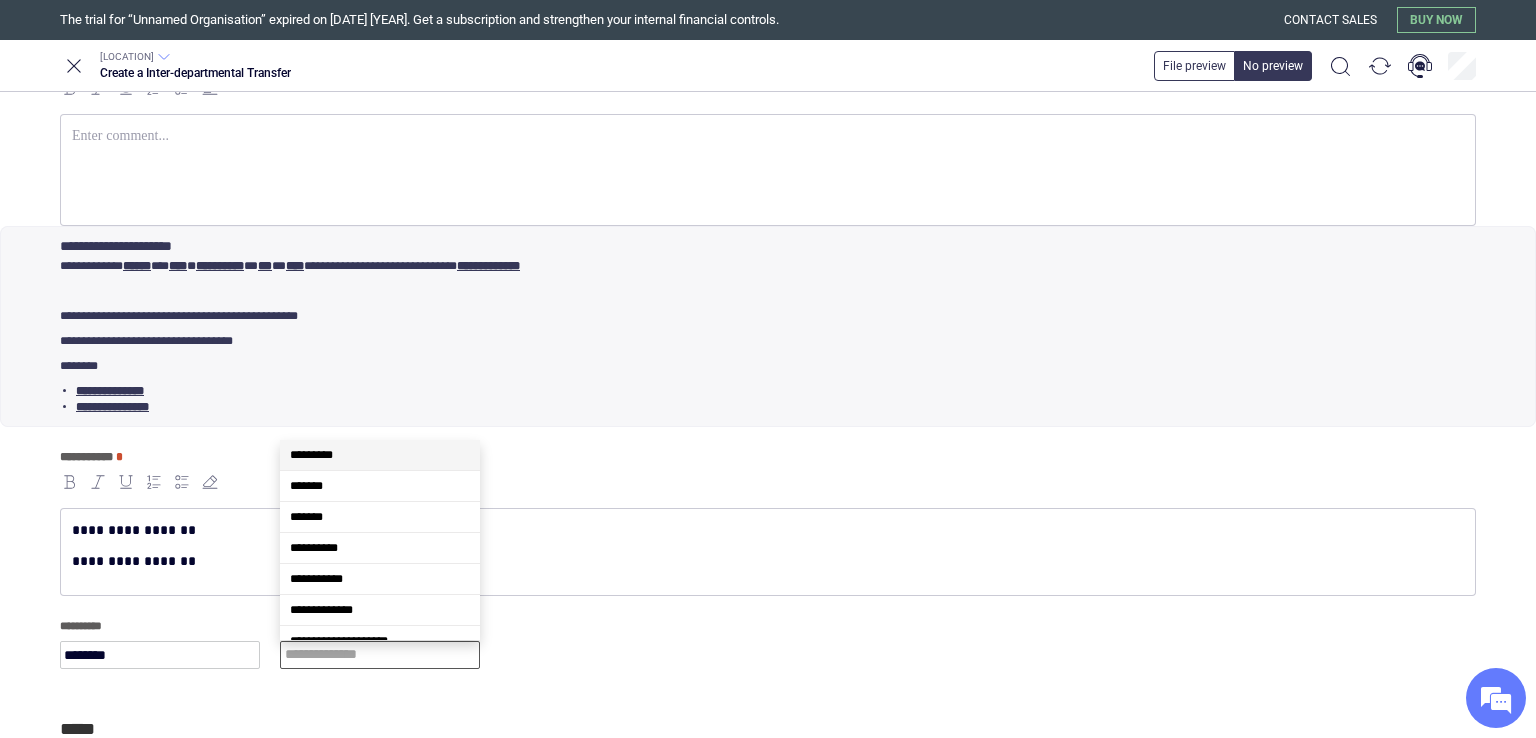 click at bounding box center [380, 655] 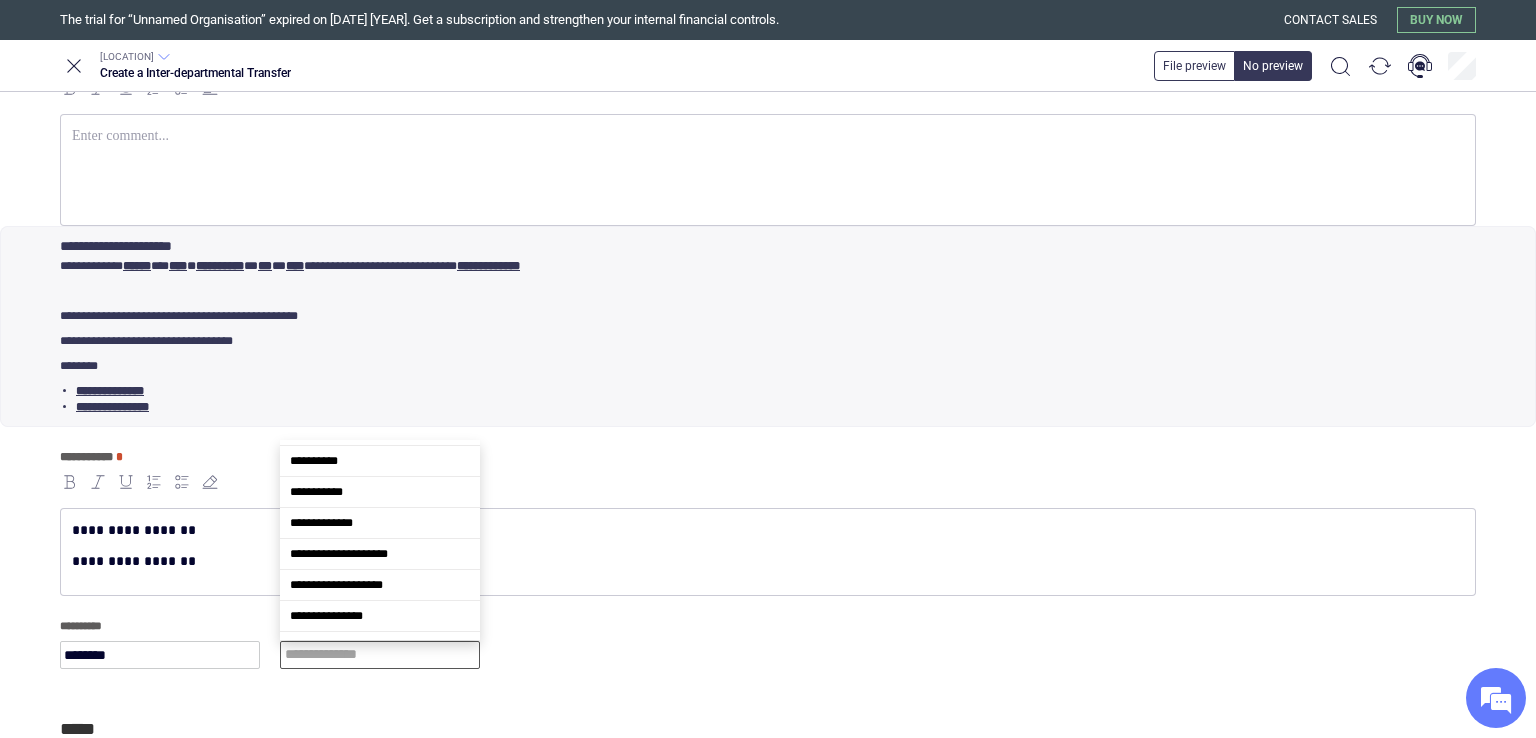 scroll, scrollTop: 96, scrollLeft: 0, axis: vertical 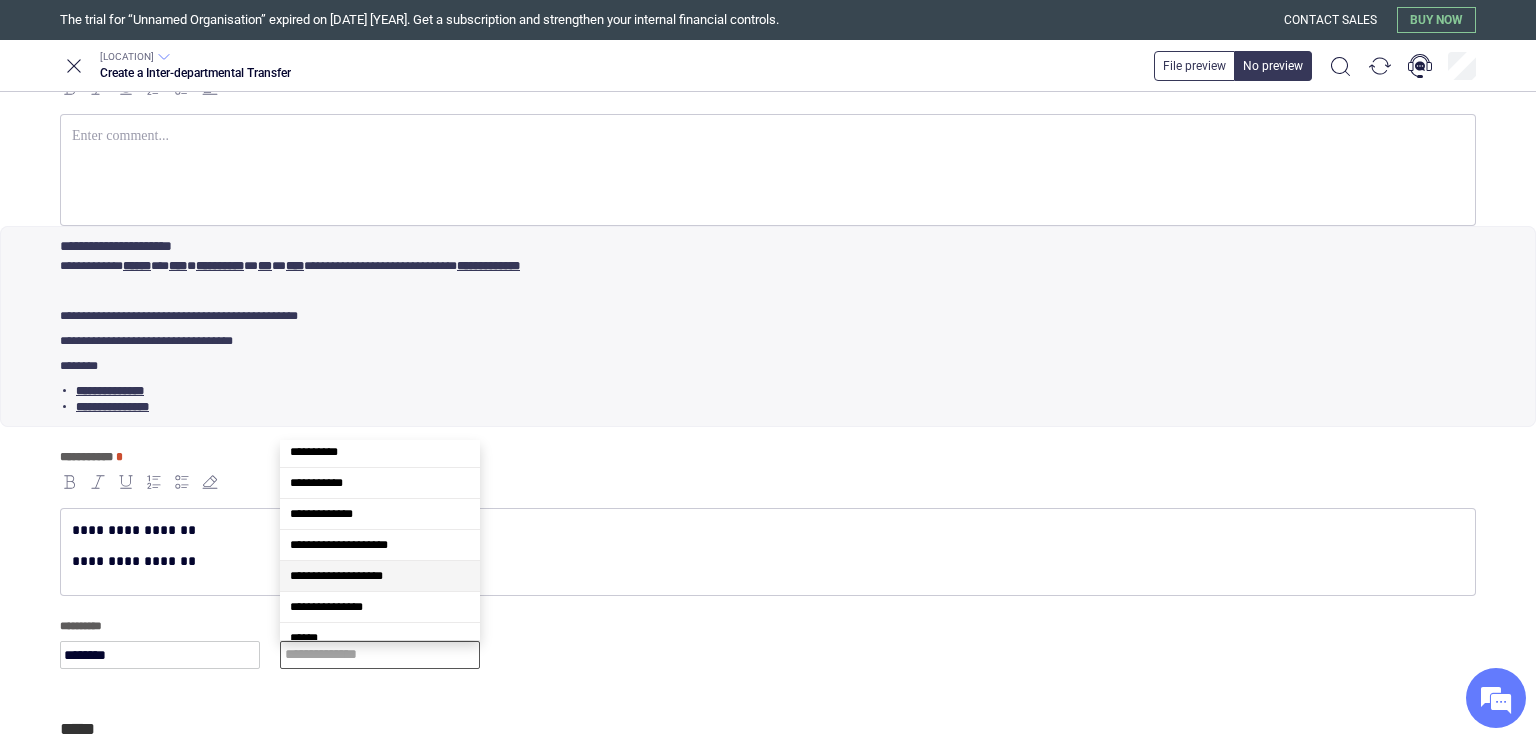click on "**********" at bounding box center [380, 576] 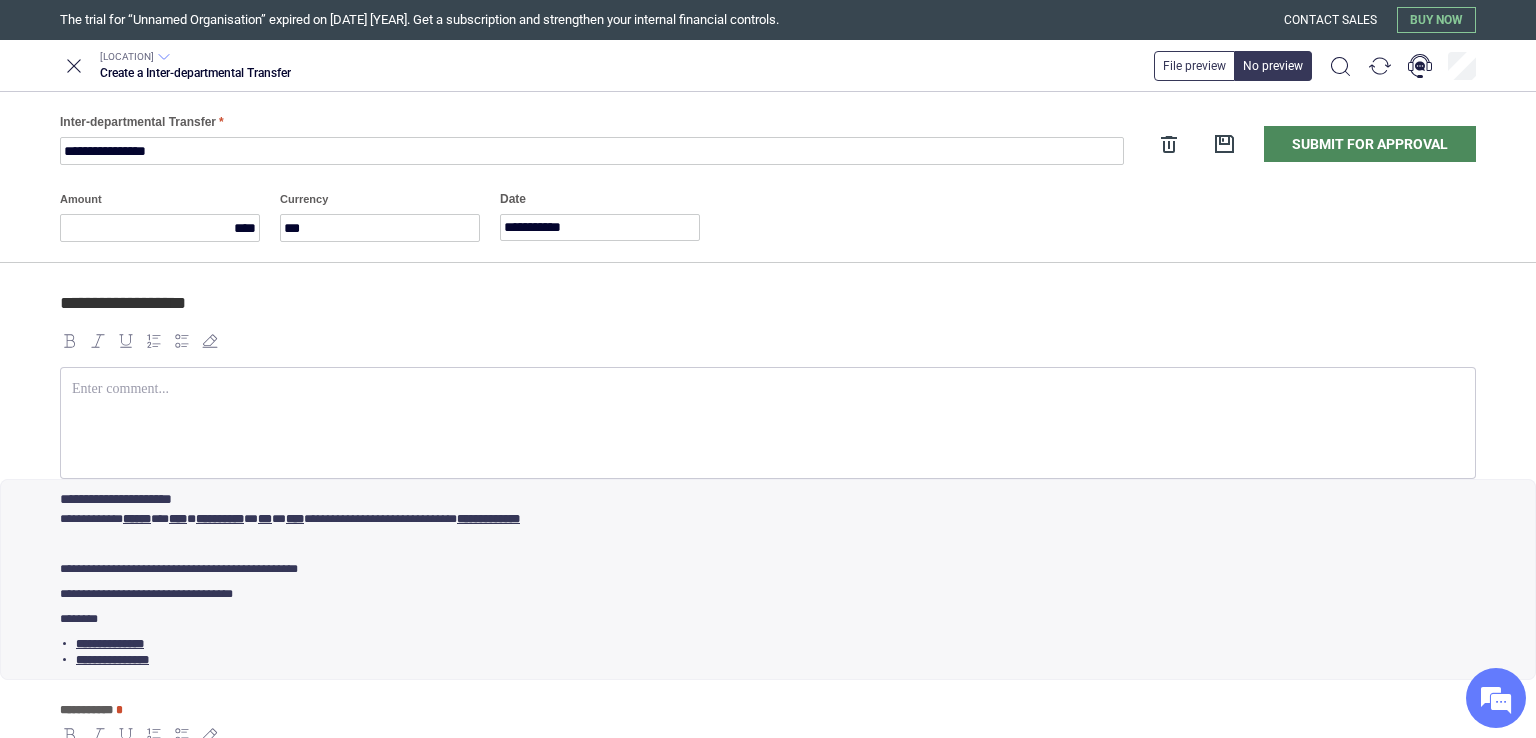 scroll, scrollTop: 0, scrollLeft: 0, axis: both 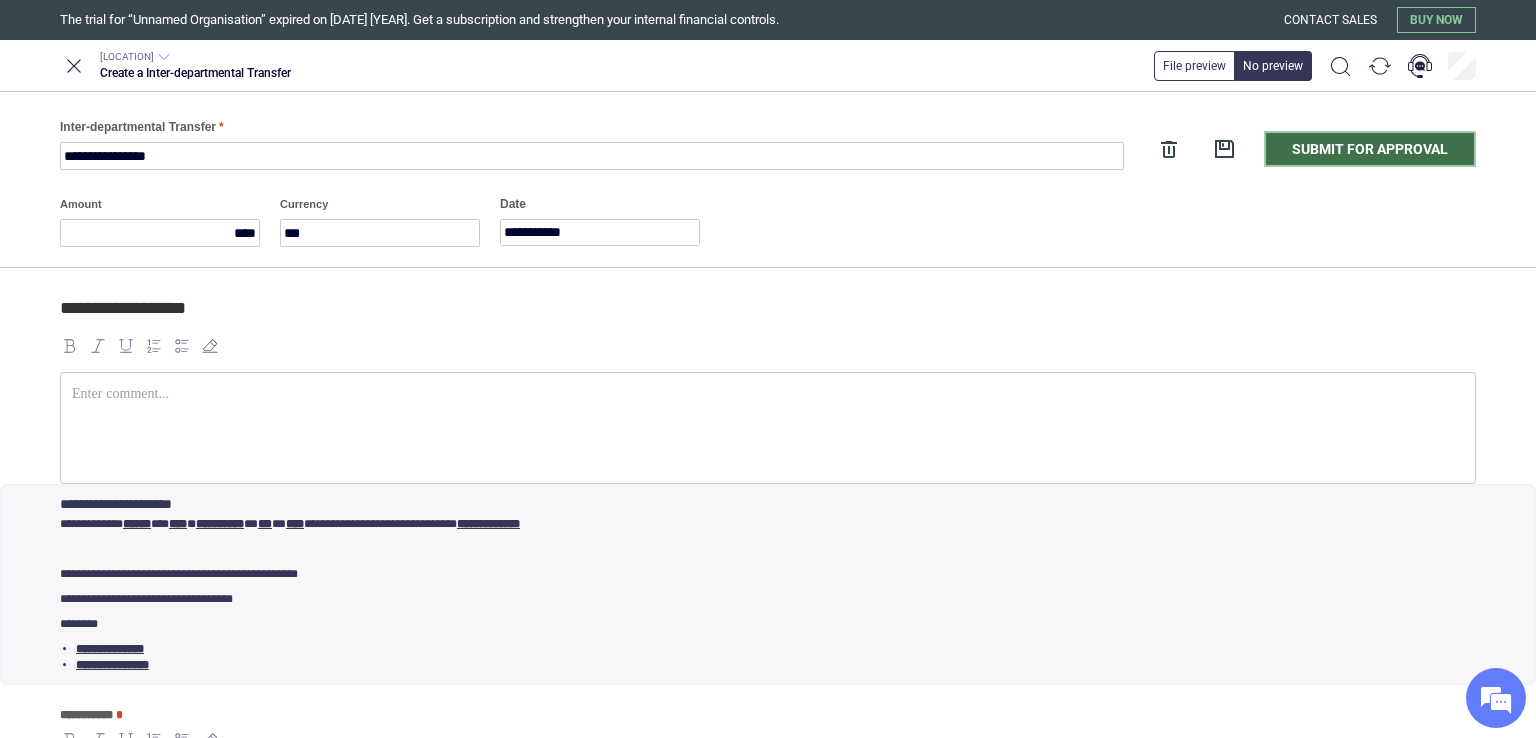 click on "Submit for approval" at bounding box center (1370, 149) 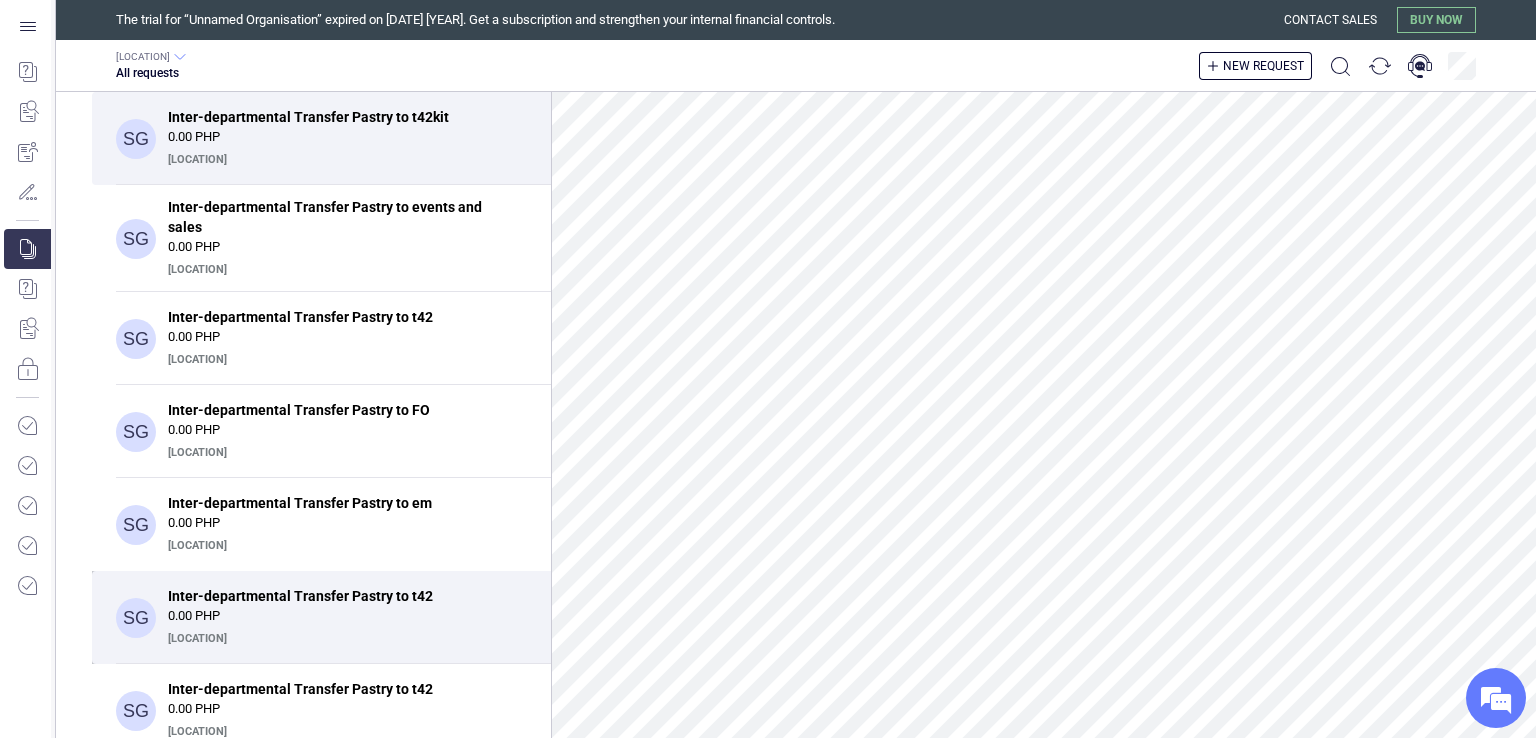 click on "Inter-departmental Transfer Pastry to t42" at bounding box center [341, 596] 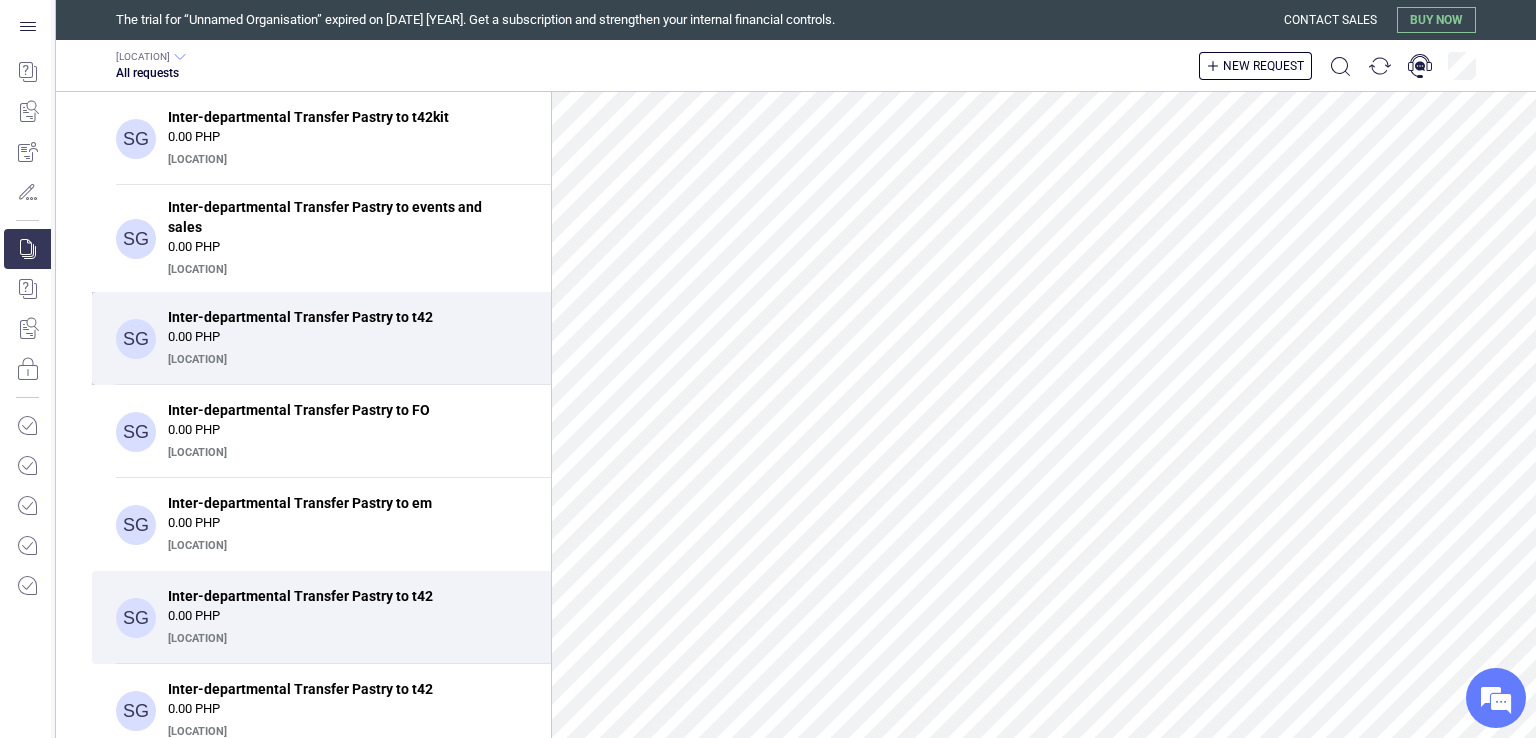 click on "[LOCATION]" at bounding box center [345, 360] 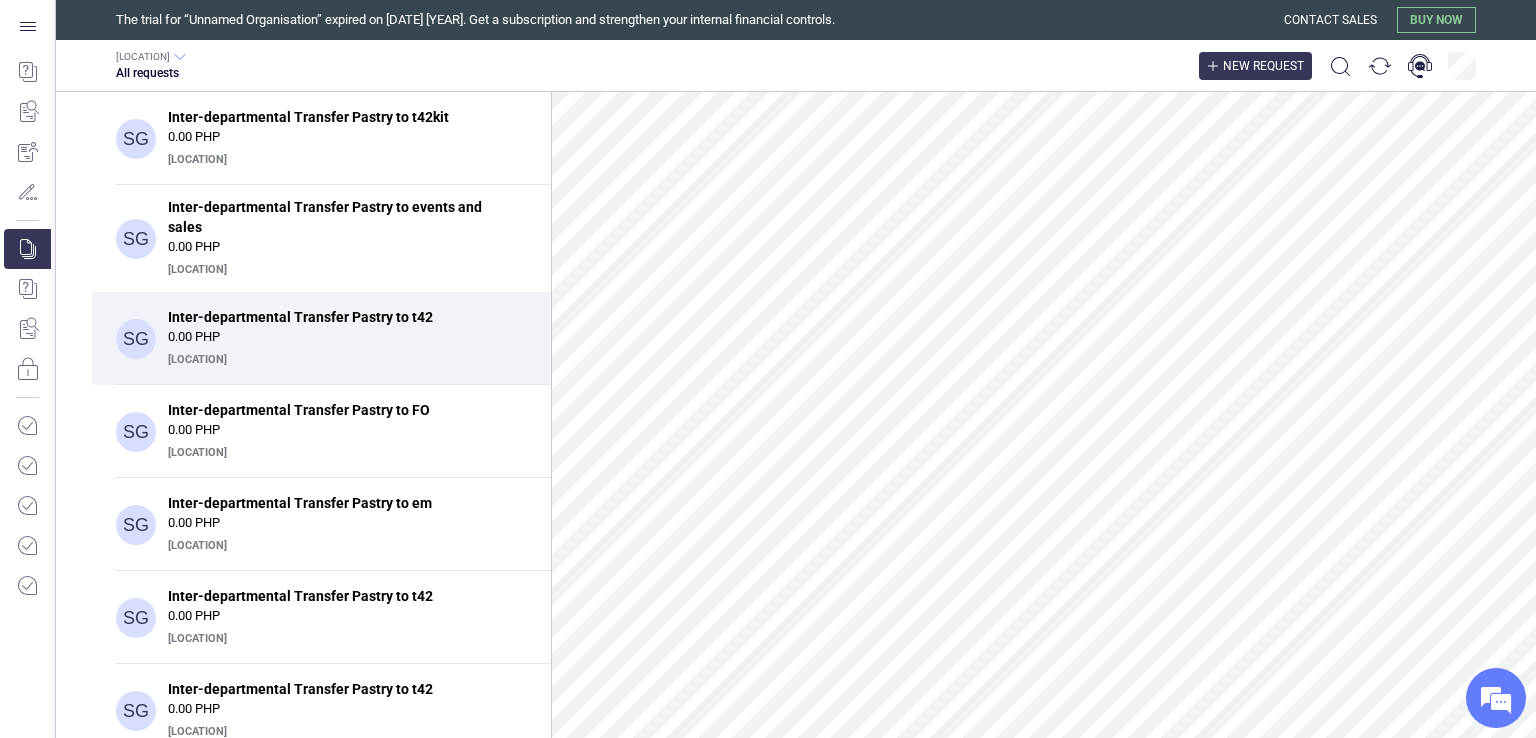 click on "New request" at bounding box center (1255, 66) 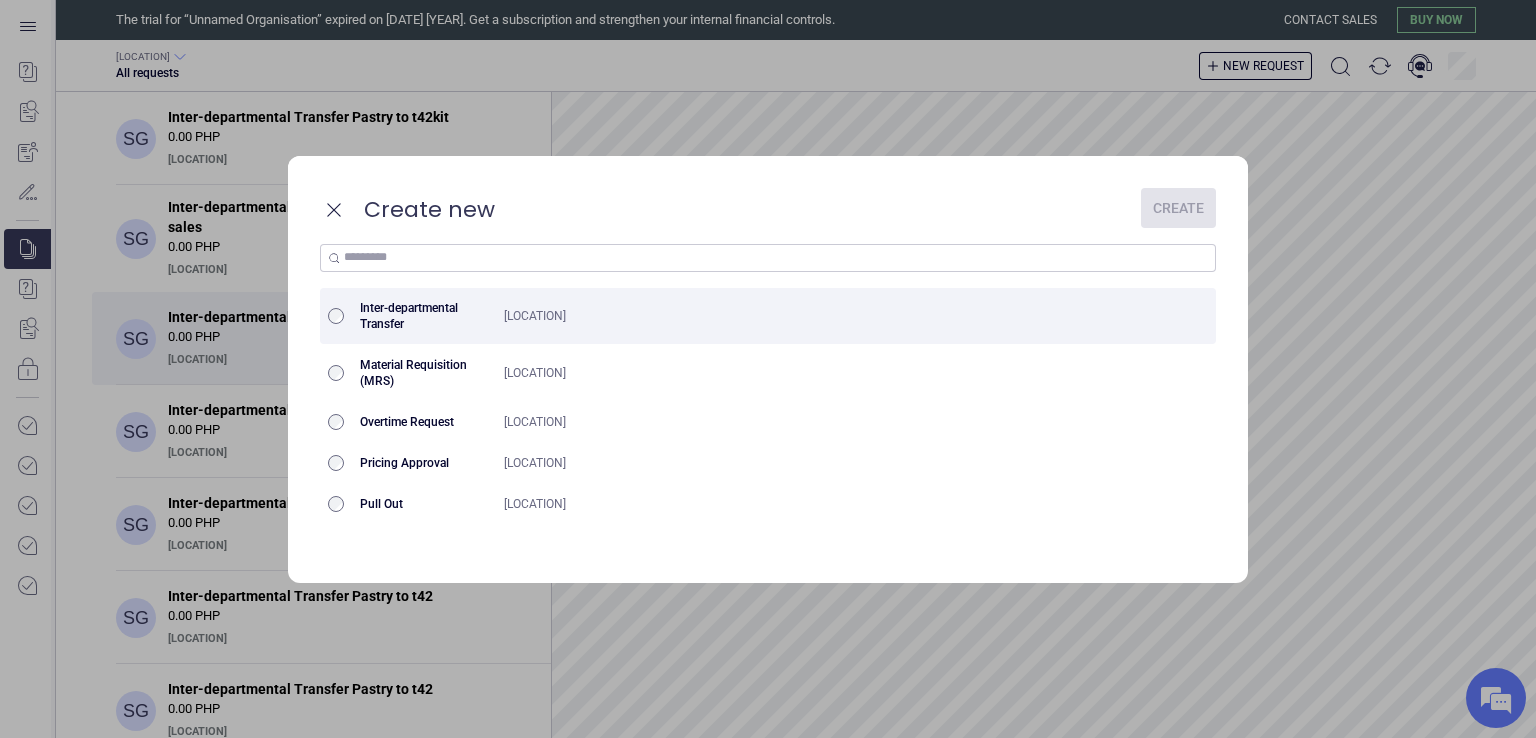 click on "[LOCATION]" at bounding box center (794, 316) 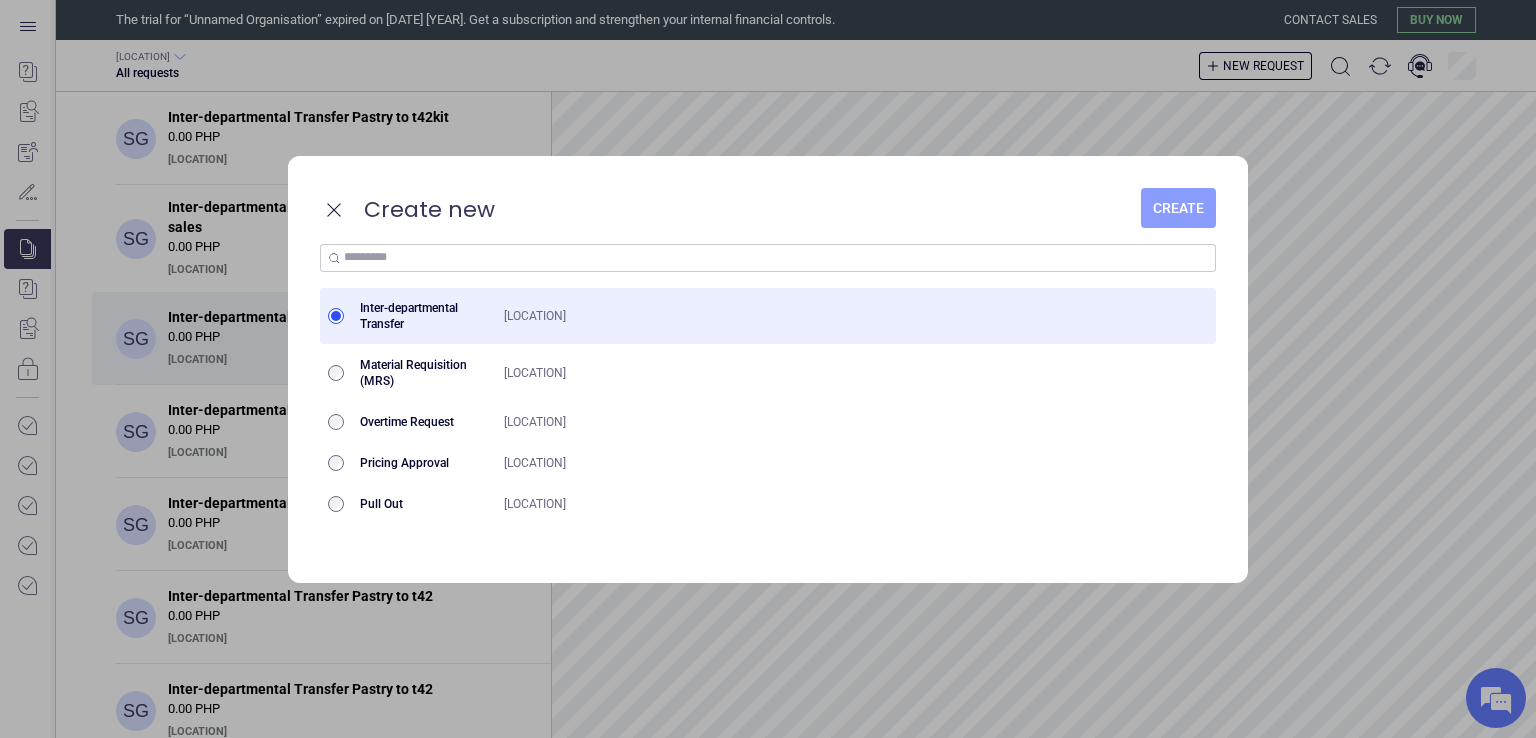 click on "Create" at bounding box center (1178, 208) 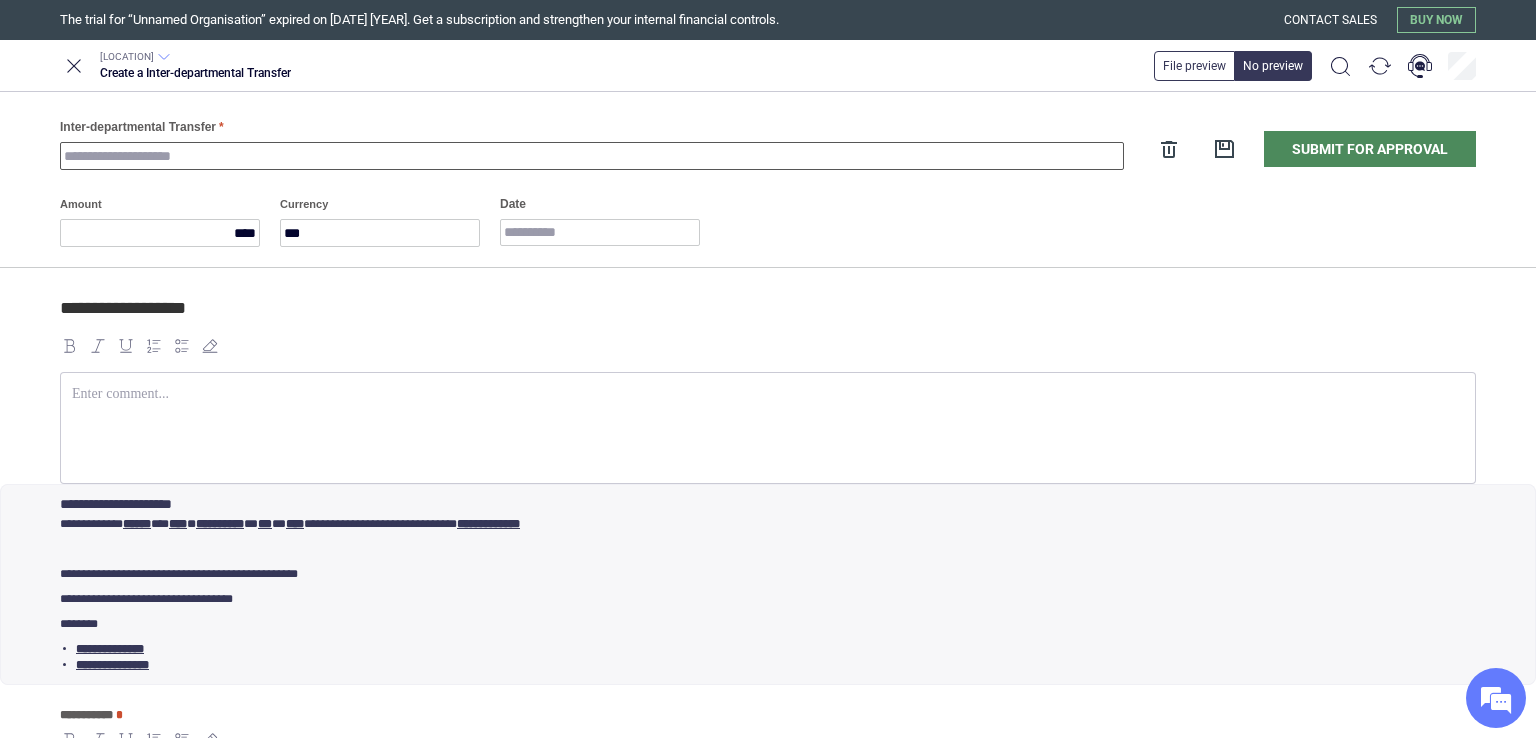 click on "Inter-departmental Transfer" at bounding box center [592, 156] 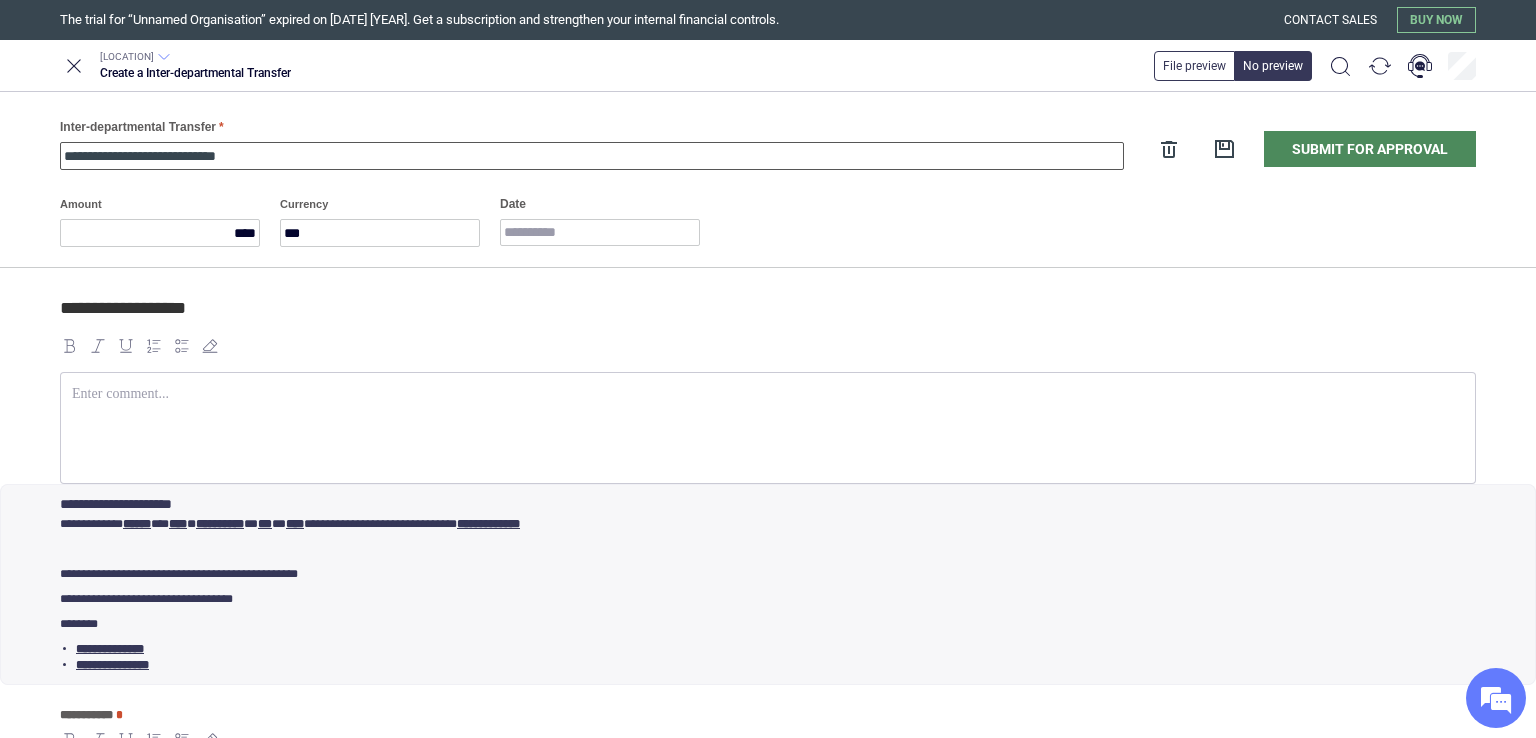 type on "**********" 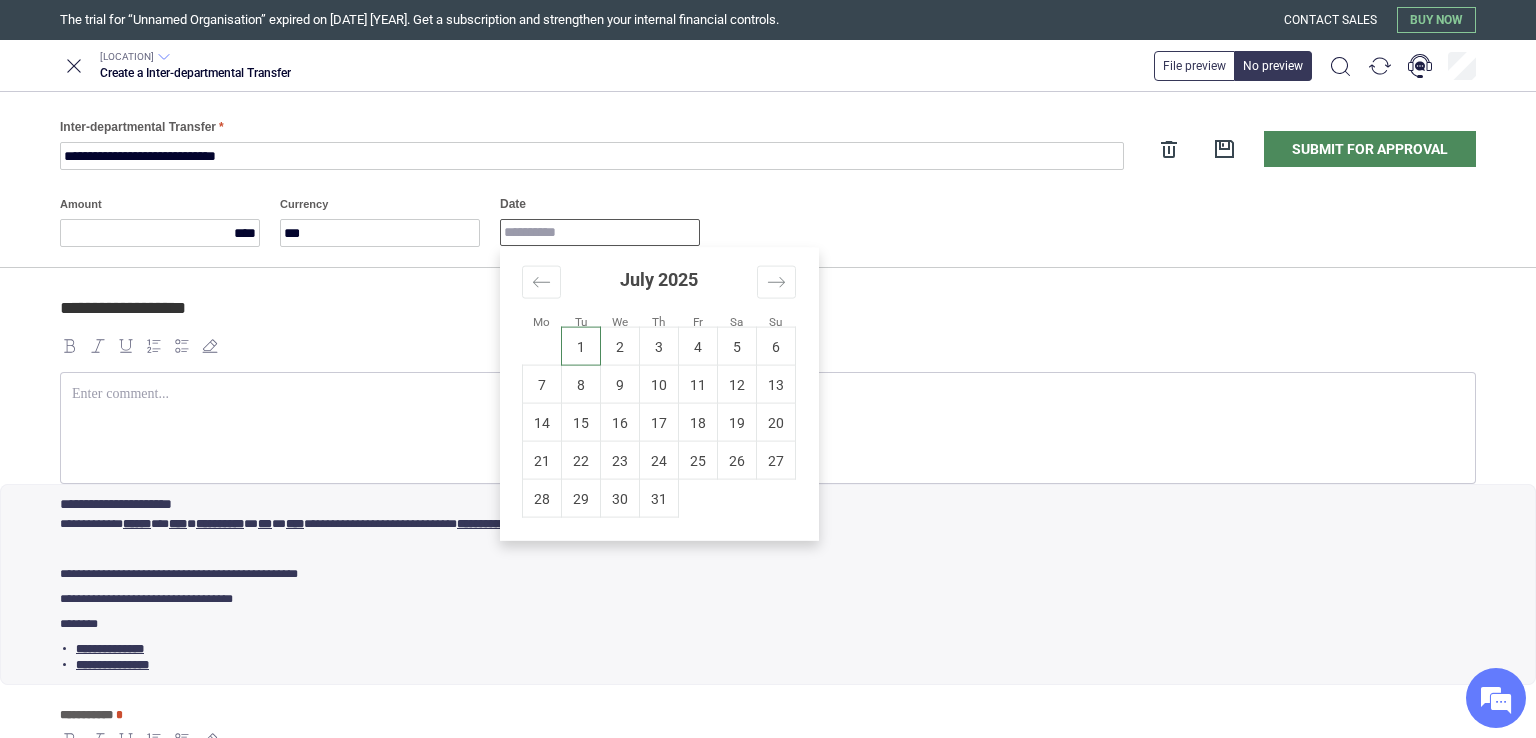 click on "Date" at bounding box center (600, 232) 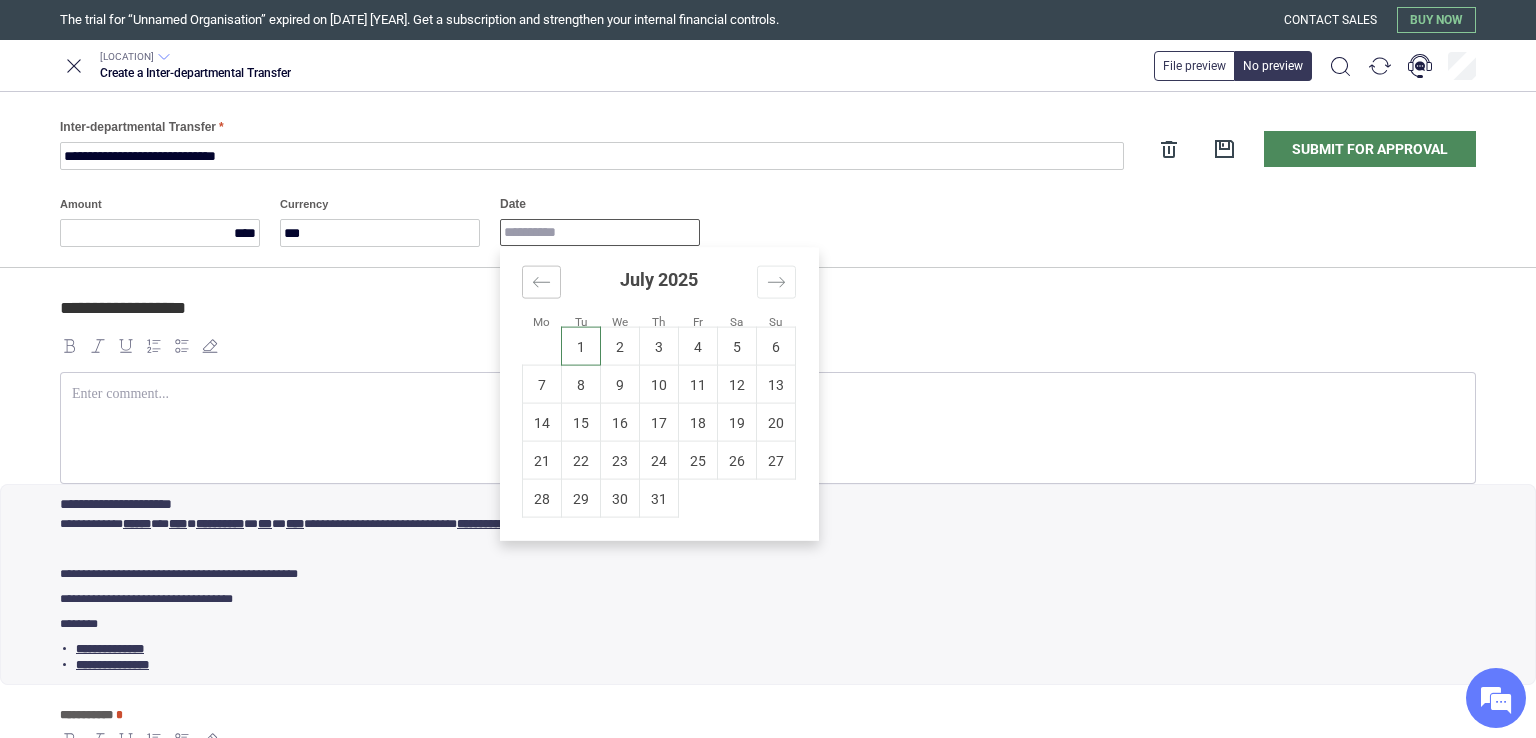 click at bounding box center [541, 282] 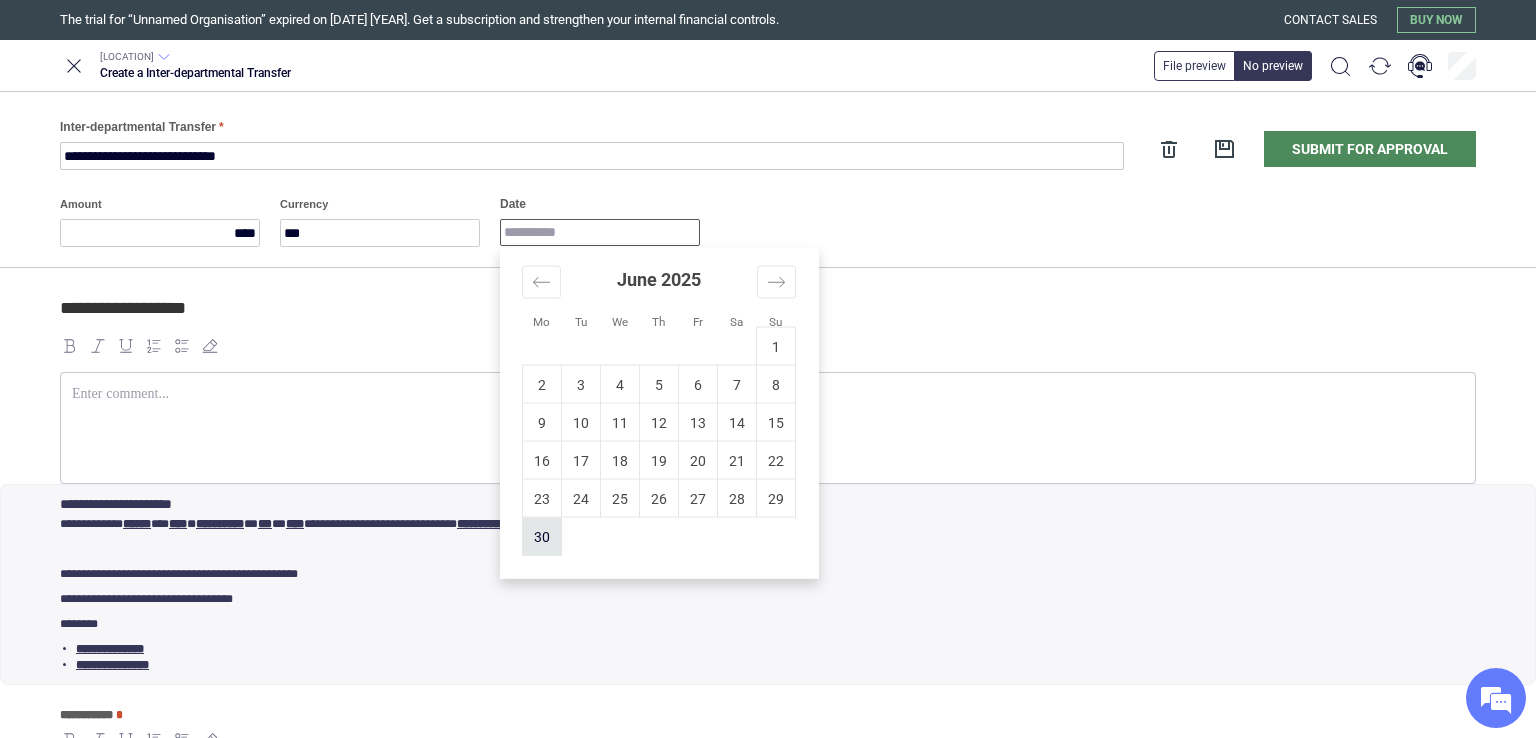 click on "30" at bounding box center (542, 536) 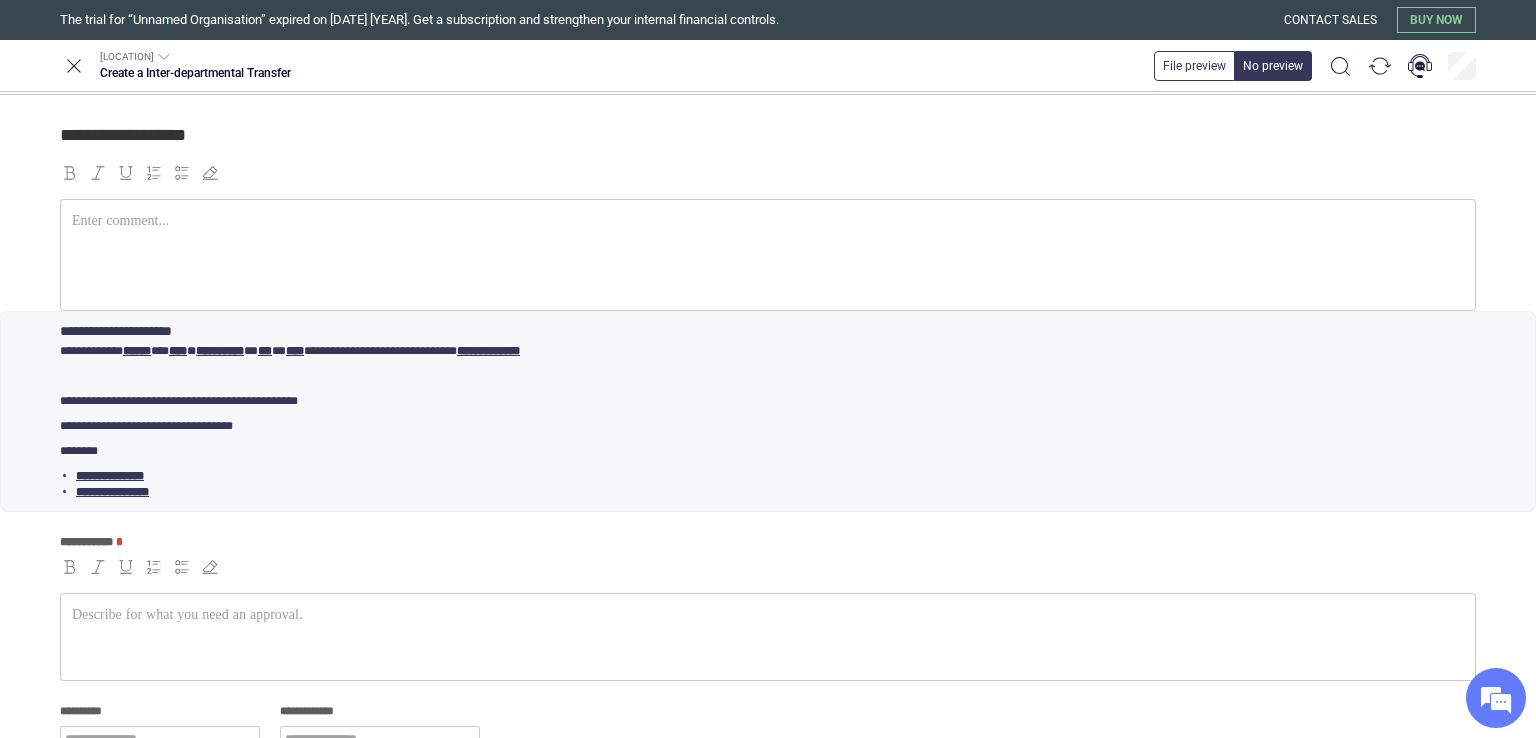 scroll, scrollTop: 187, scrollLeft: 0, axis: vertical 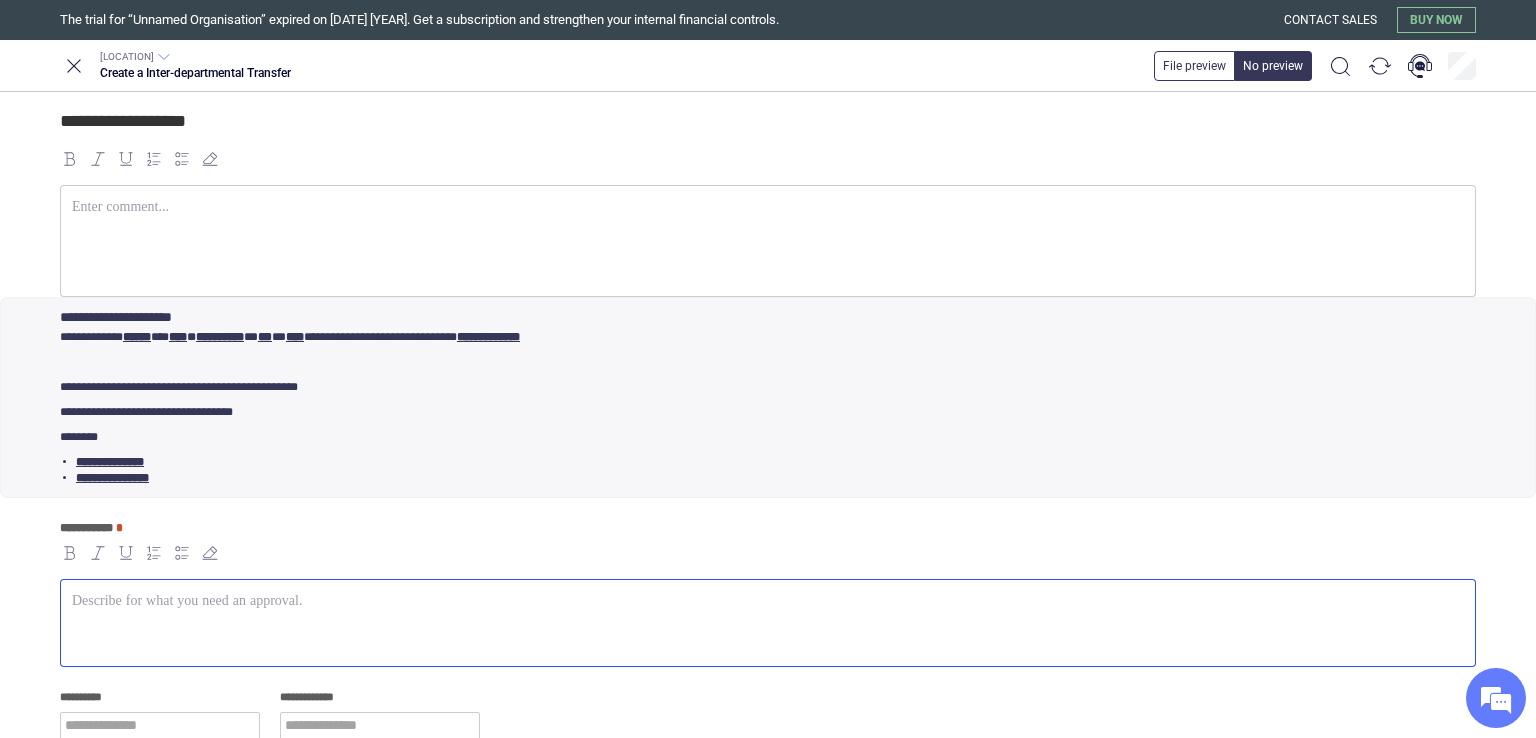 click at bounding box center [768, 601] 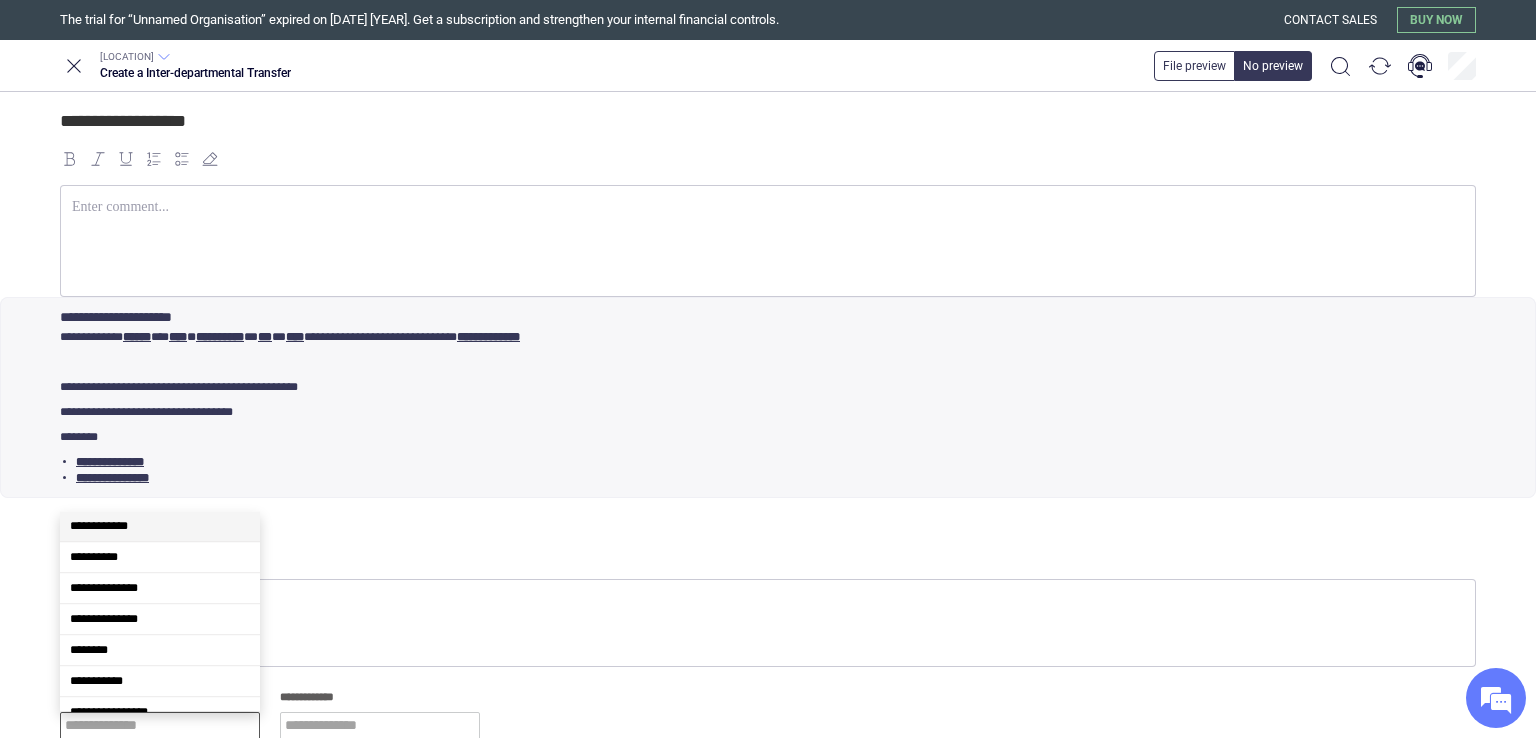 click at bounding box center (160, 726) 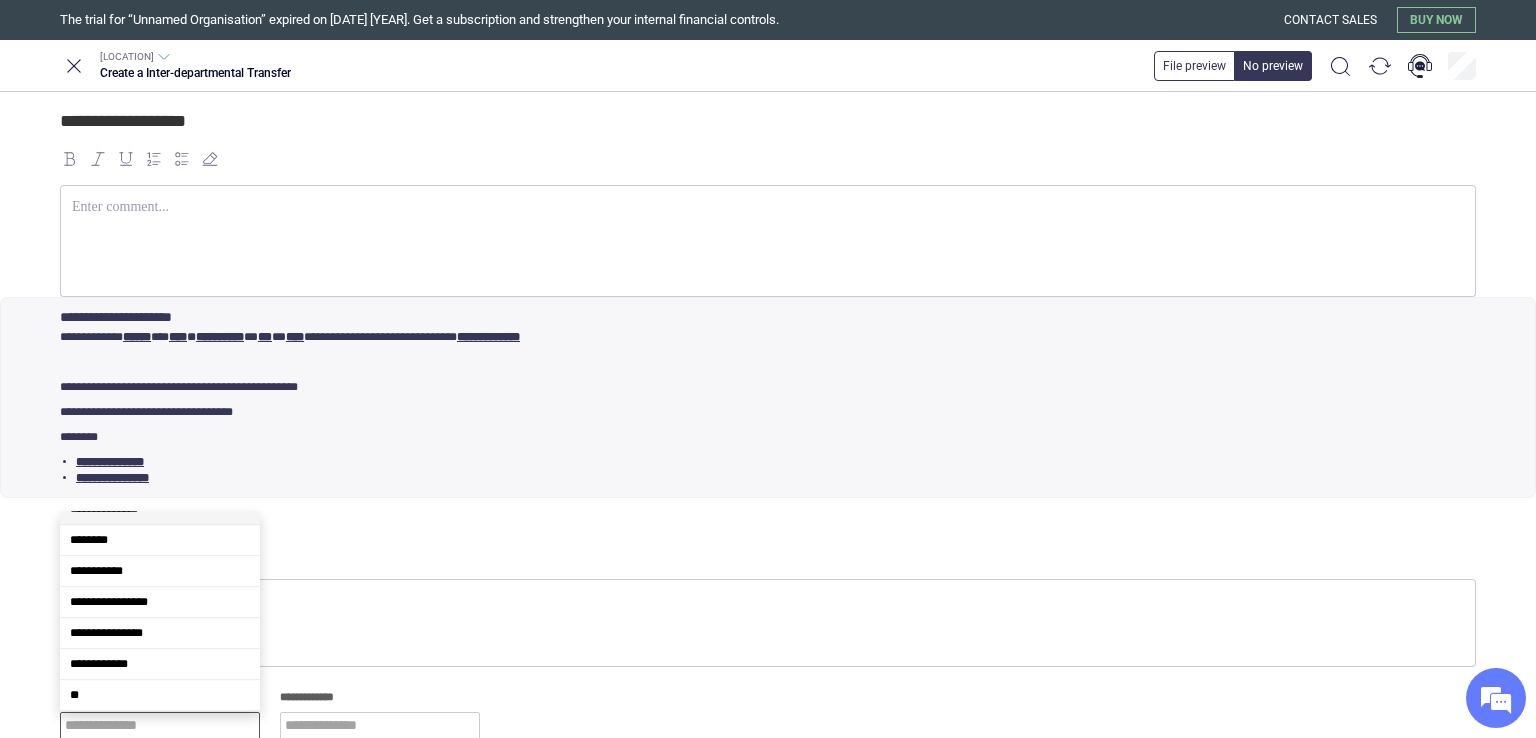 scroll, scrollTop: 112, scrollLeft: 0, axis: vertical 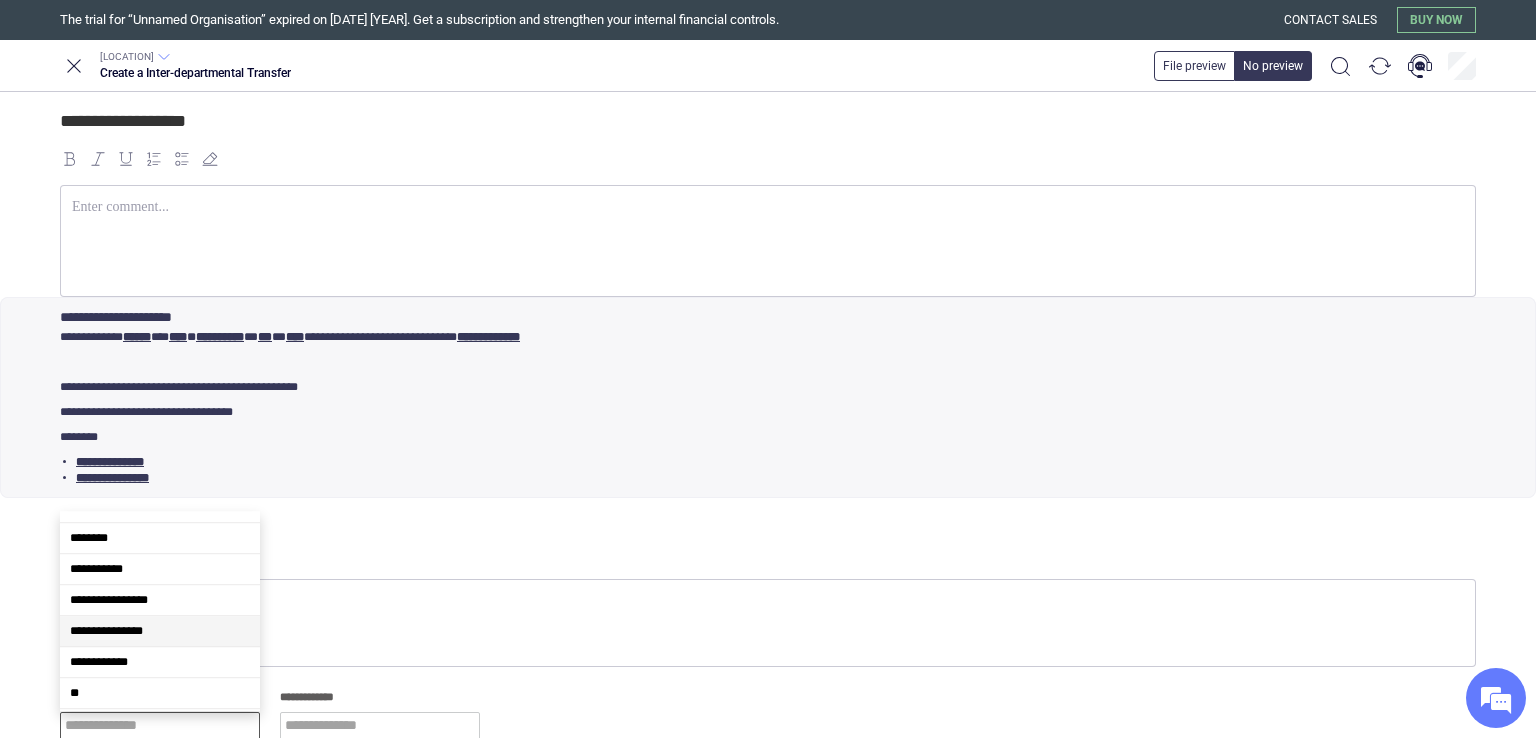 click on "**********" at bounding box center [160, 631] 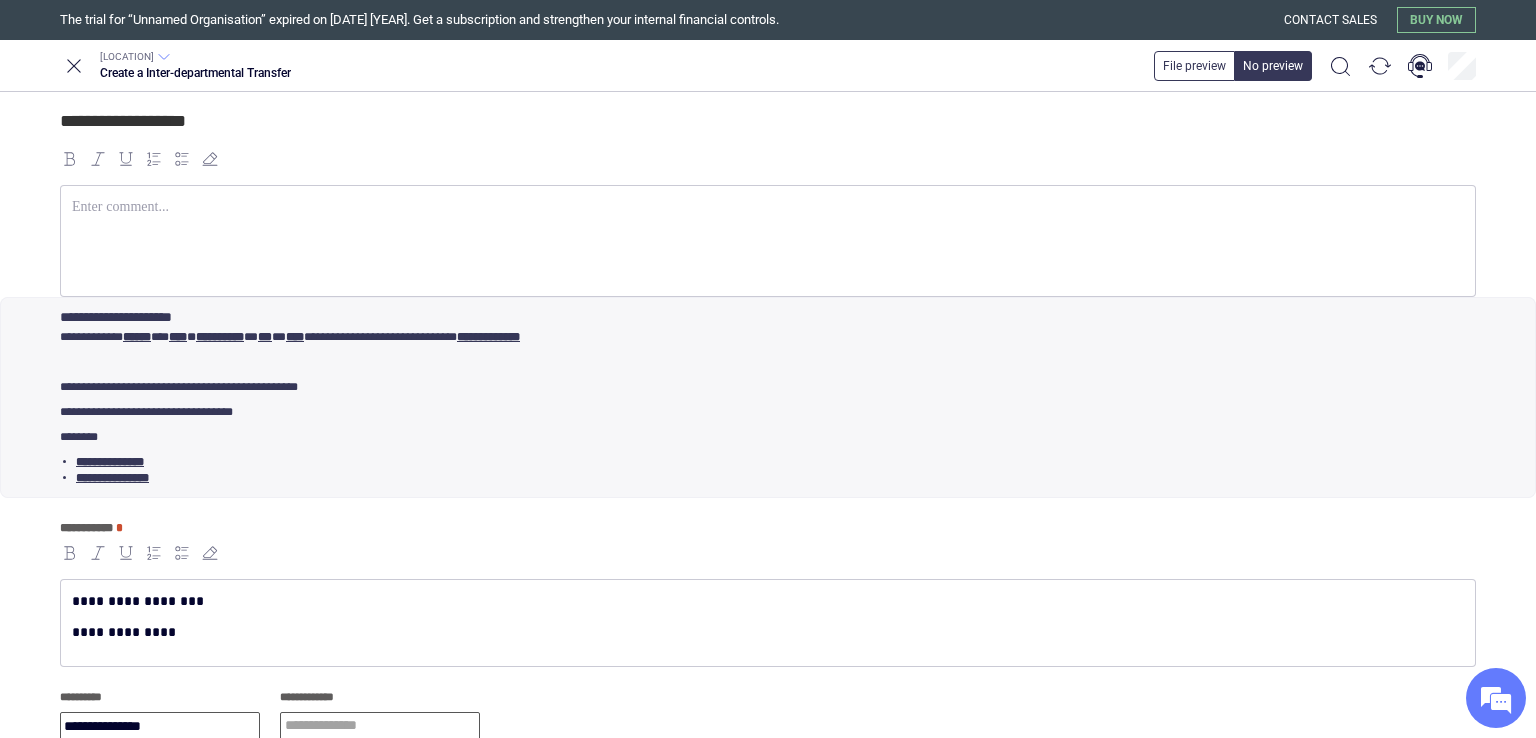 click at bounding box center [380, 726] 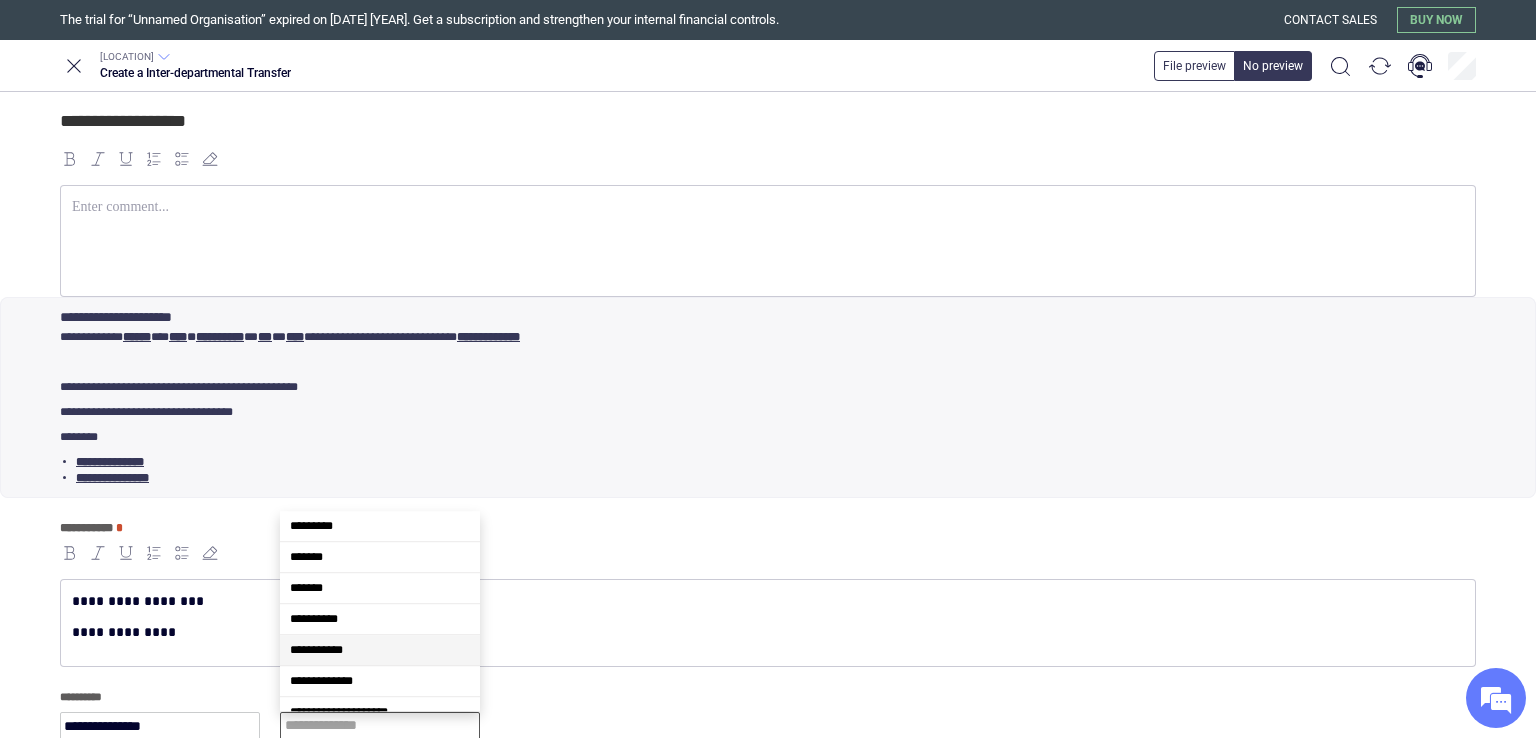 click on "**********" at bounding box center (316, 650) 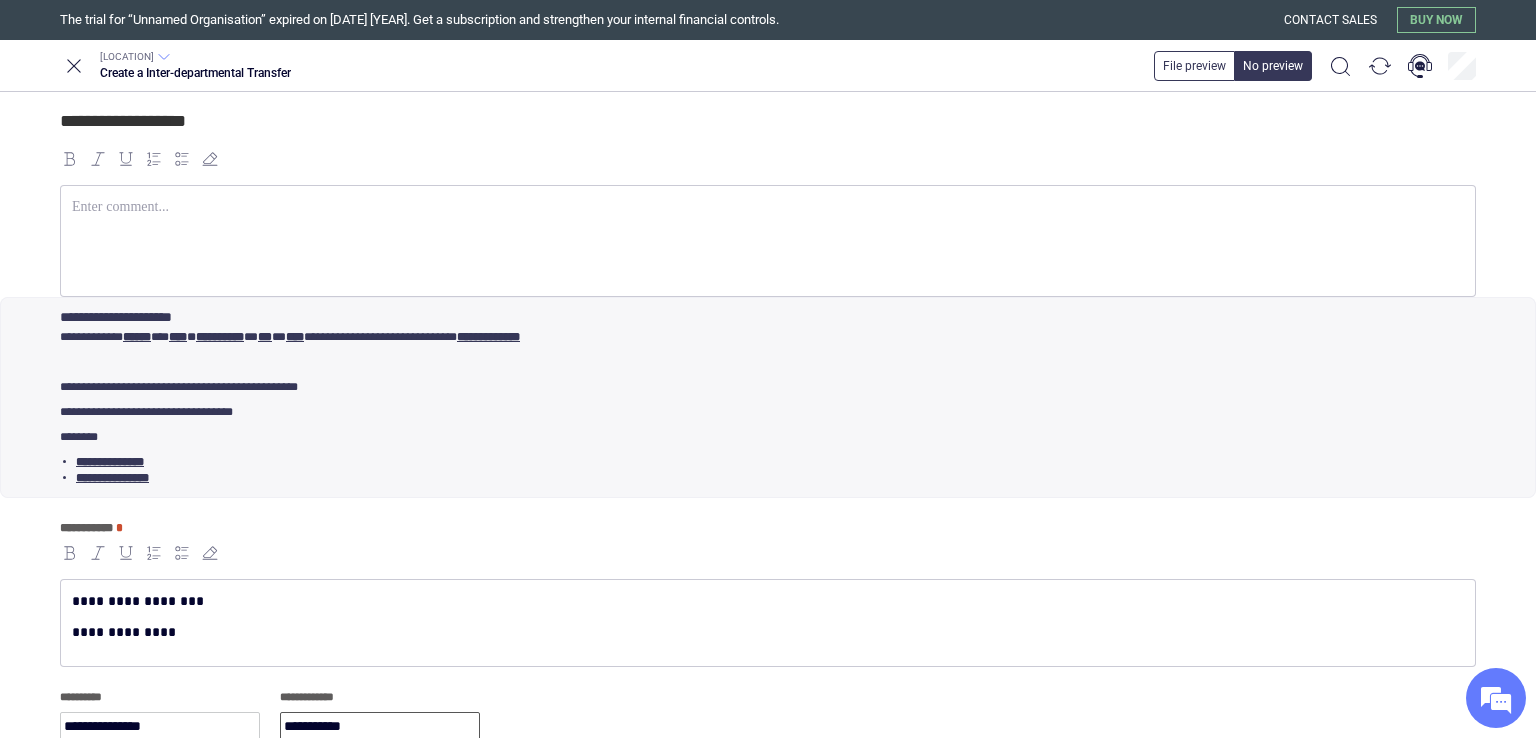scroll, scrollTop: 0, scrollLeft: 0, axis: both 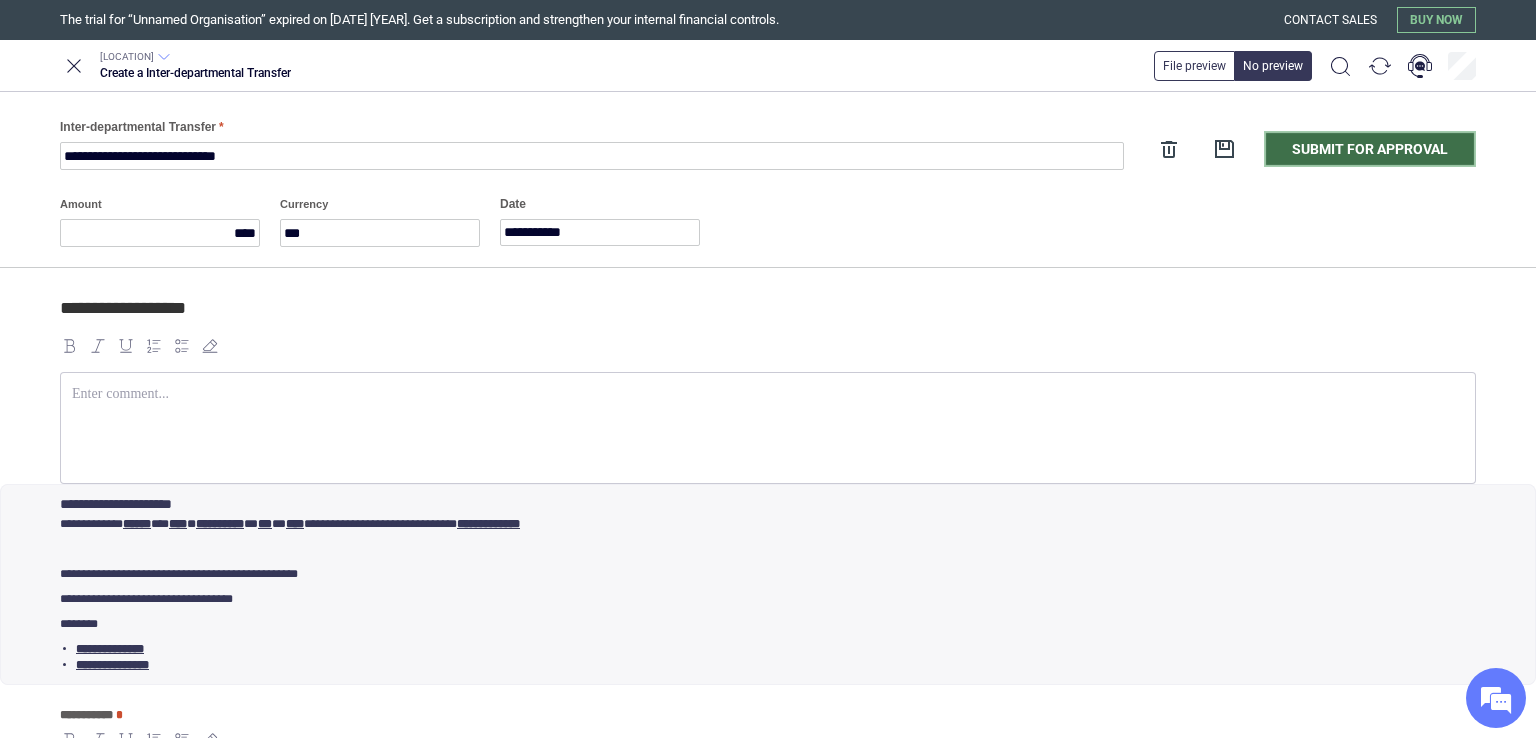click on "Submit for approval" at bounding box center (1370, 149) 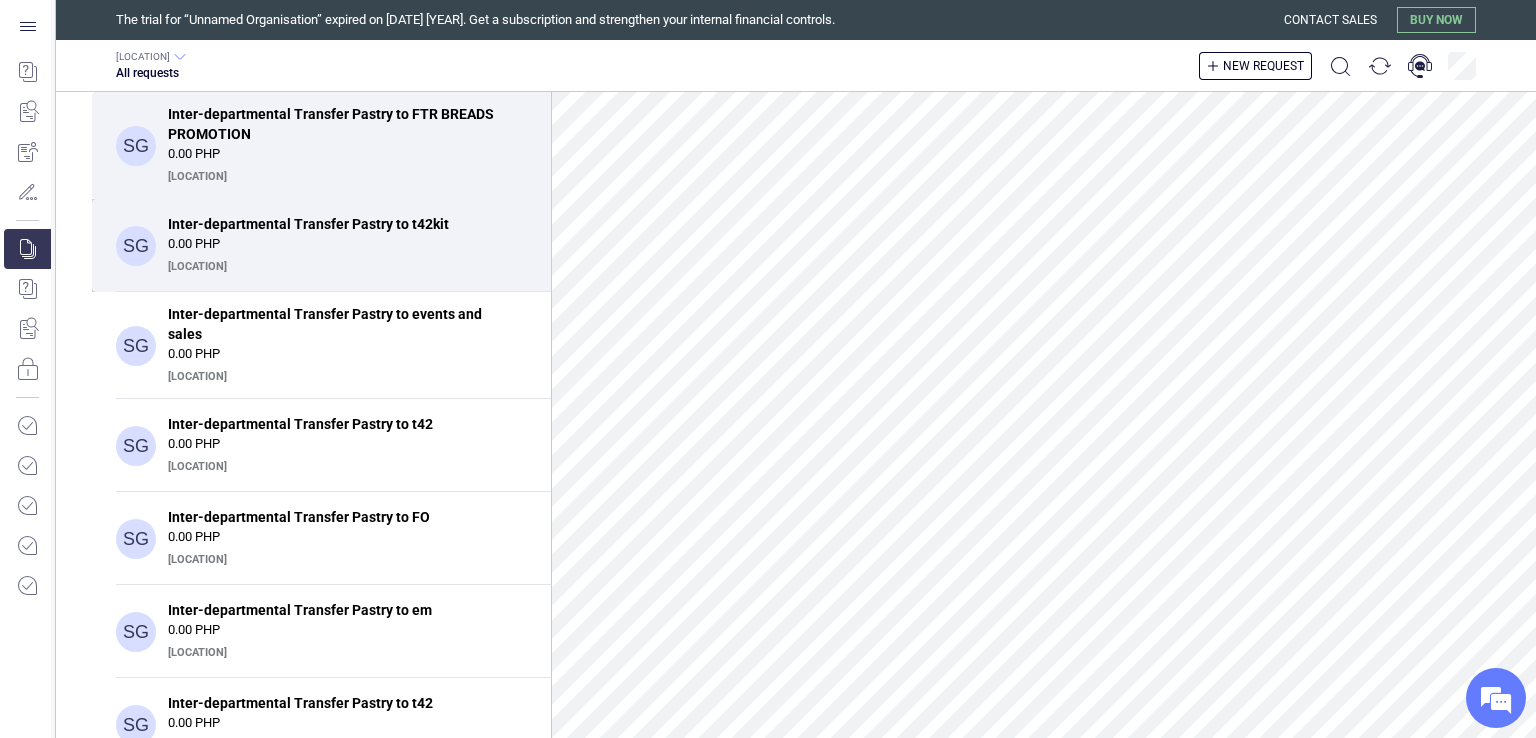 click on "Inter-departmental Transfer Pastry to t42kit" at bounding box center [341, 224] 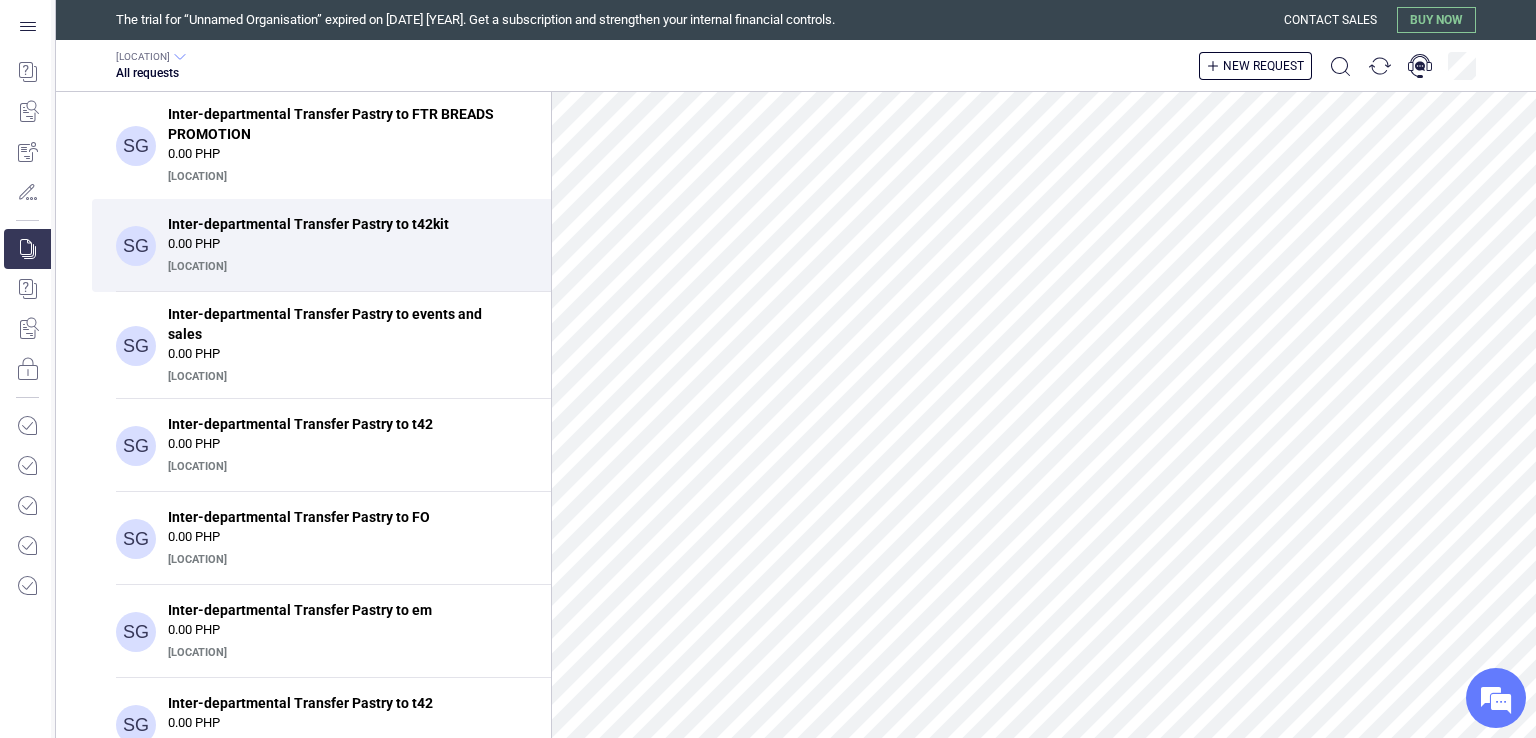 click on "Inter-departmental Transfer Pastry to t42kit" at bounding box center (341, 224) 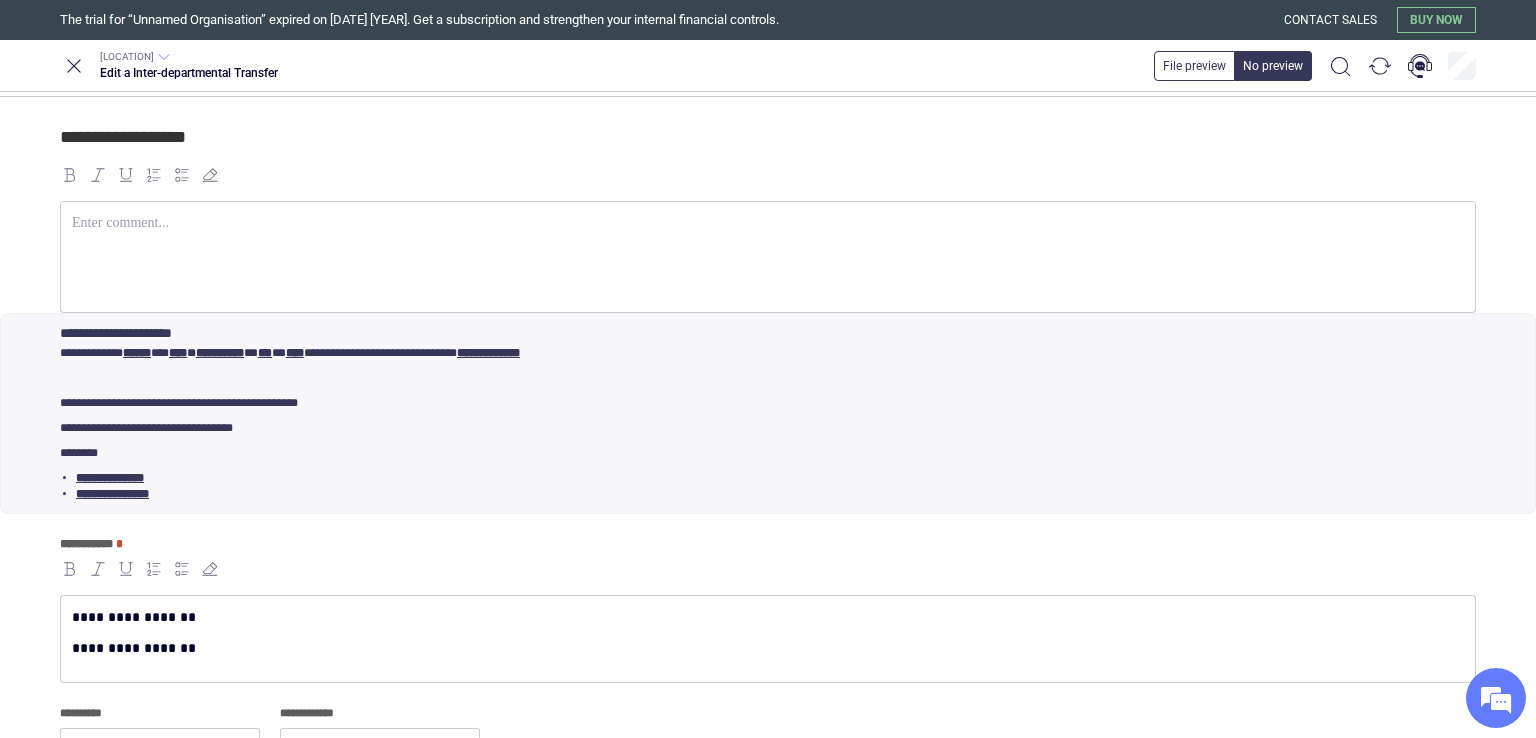 scroll, scrollTop: 172, scrollLeft: 0, axis: vertical 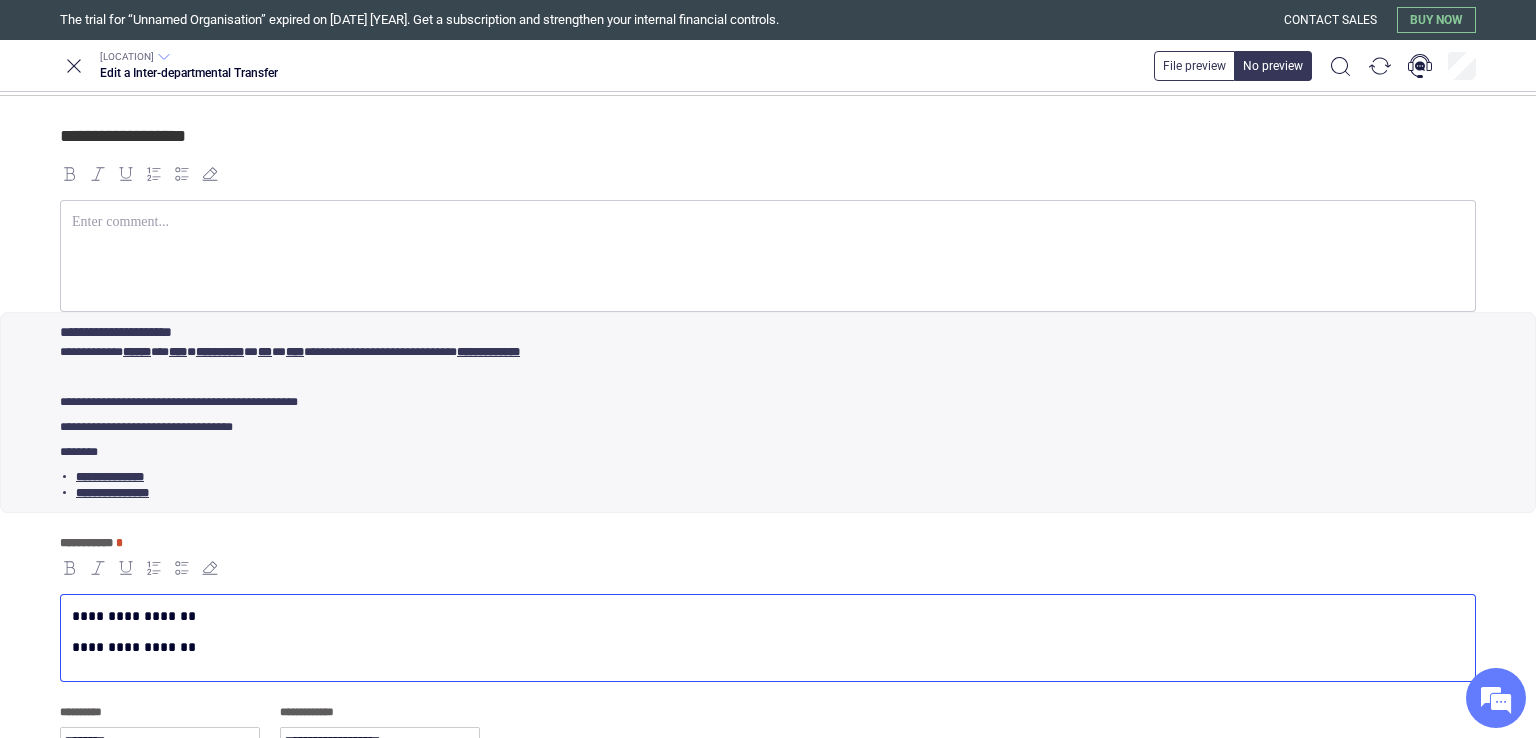 click on "**********" at bounding box center (764, 647) 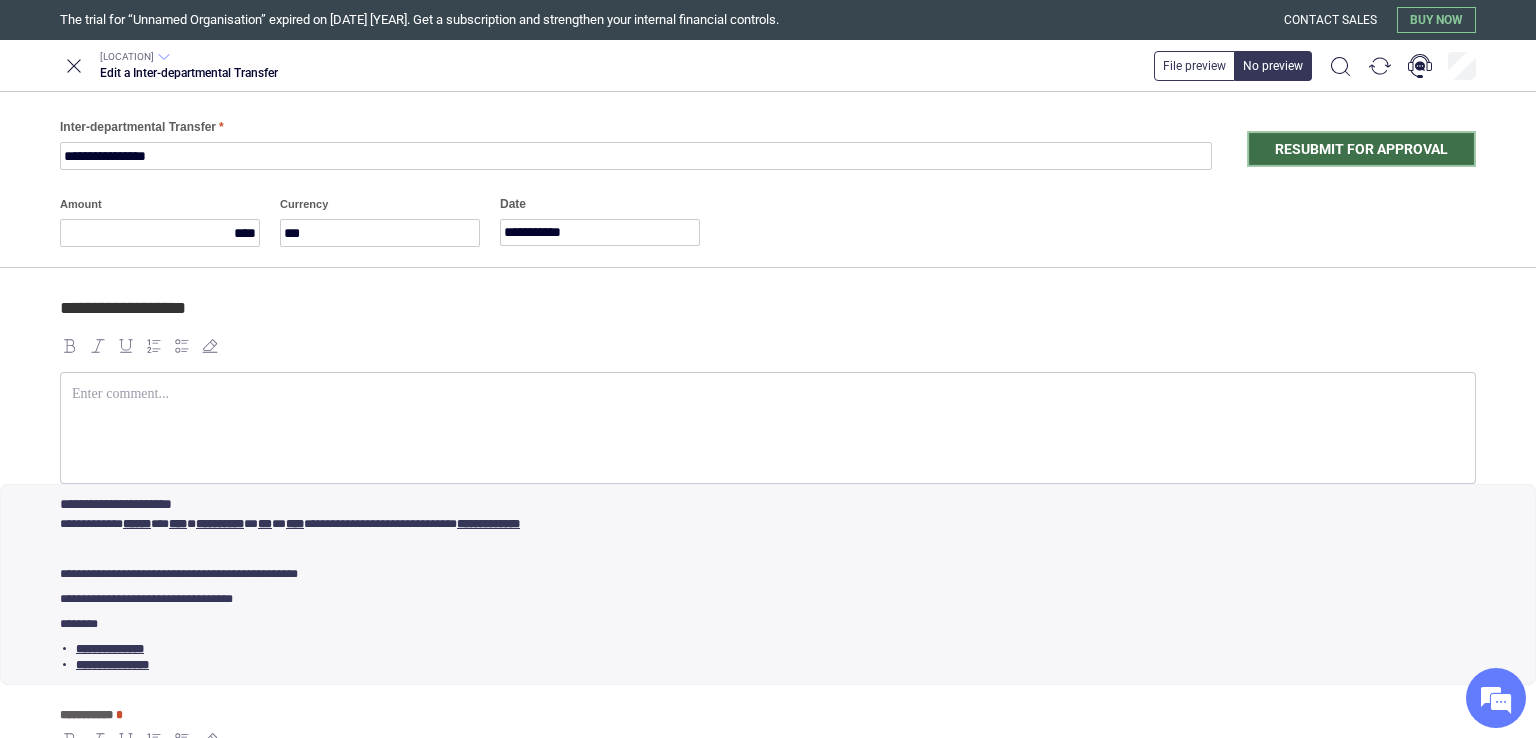click on "Resubmit for approval" at bounding box center [1361, 149] 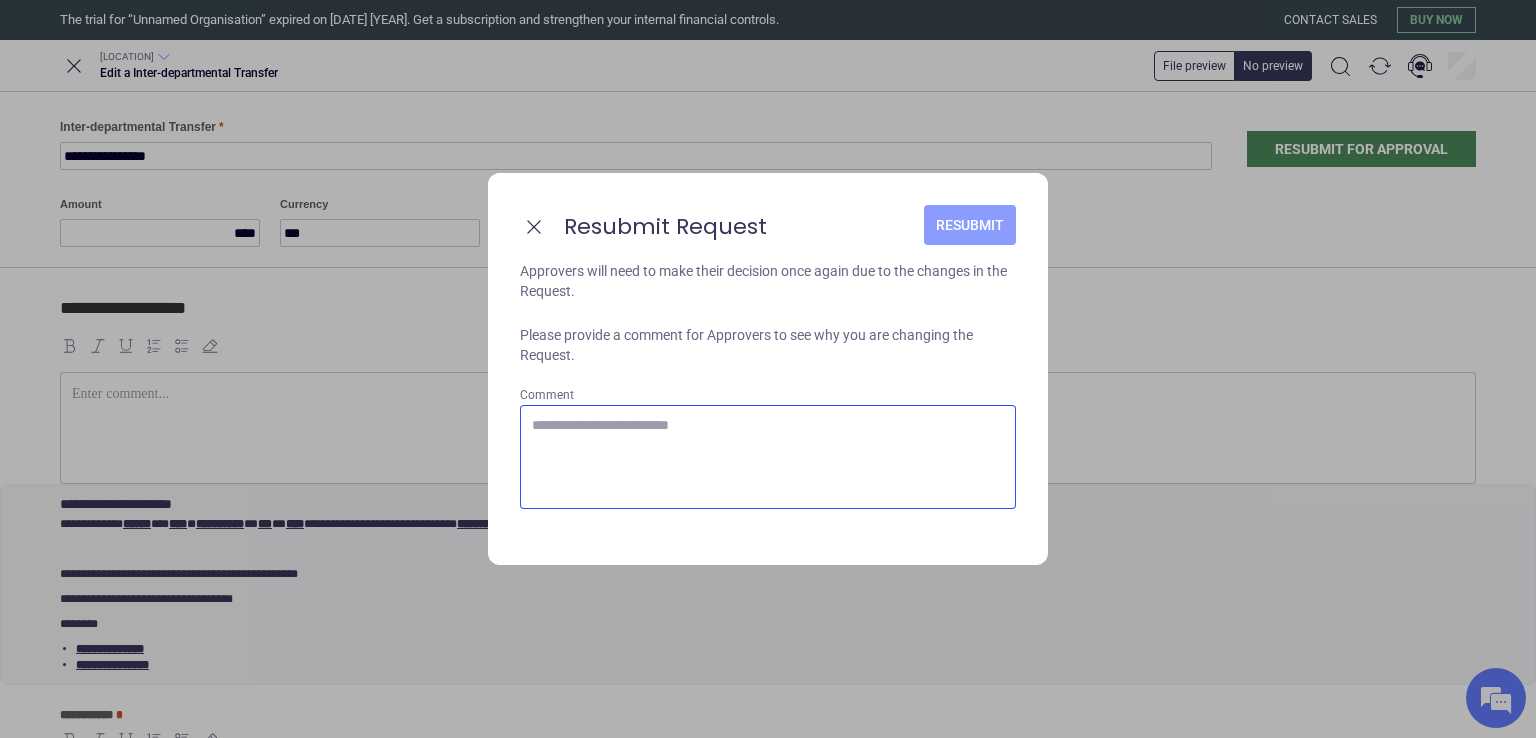 click on "Resubmit" at bounding box center [970, 225] 